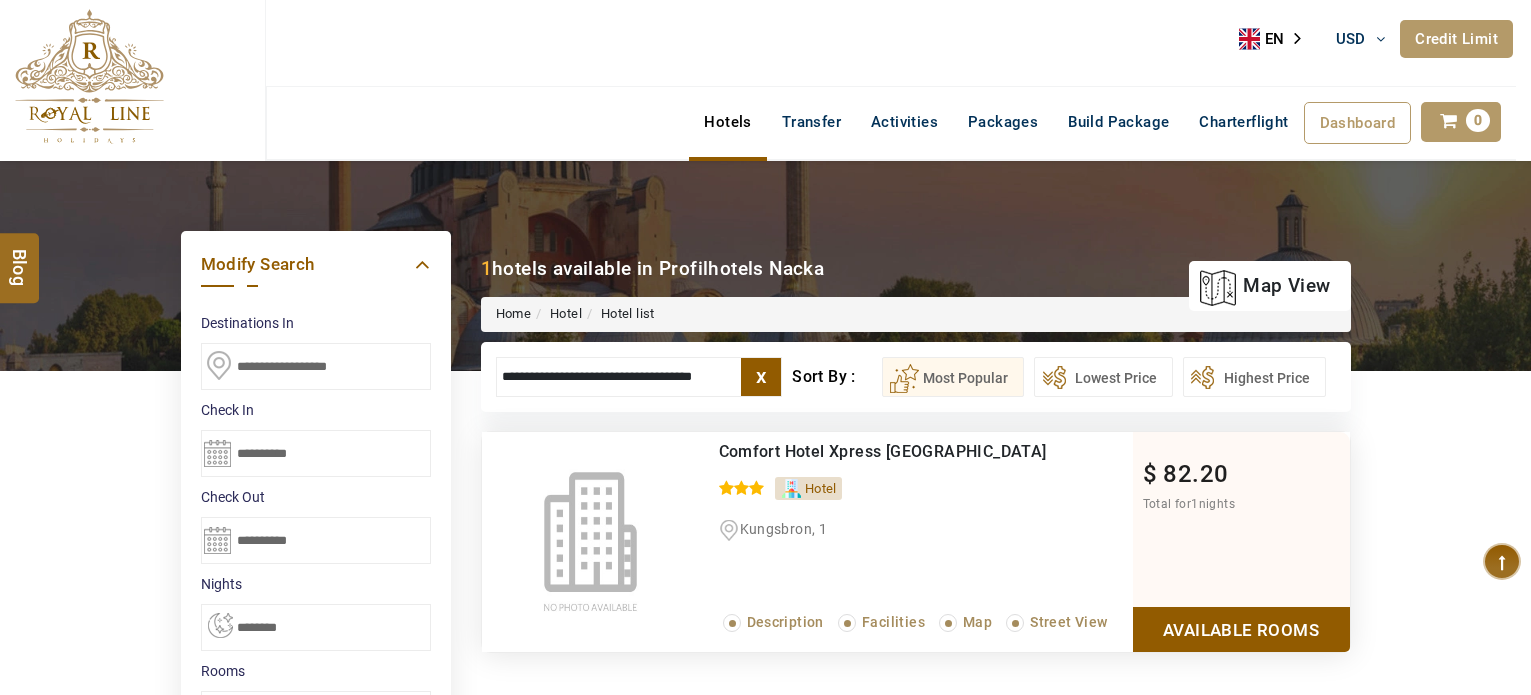 scroll, scrollTop: 0, scrollLeft: 0, axis: both 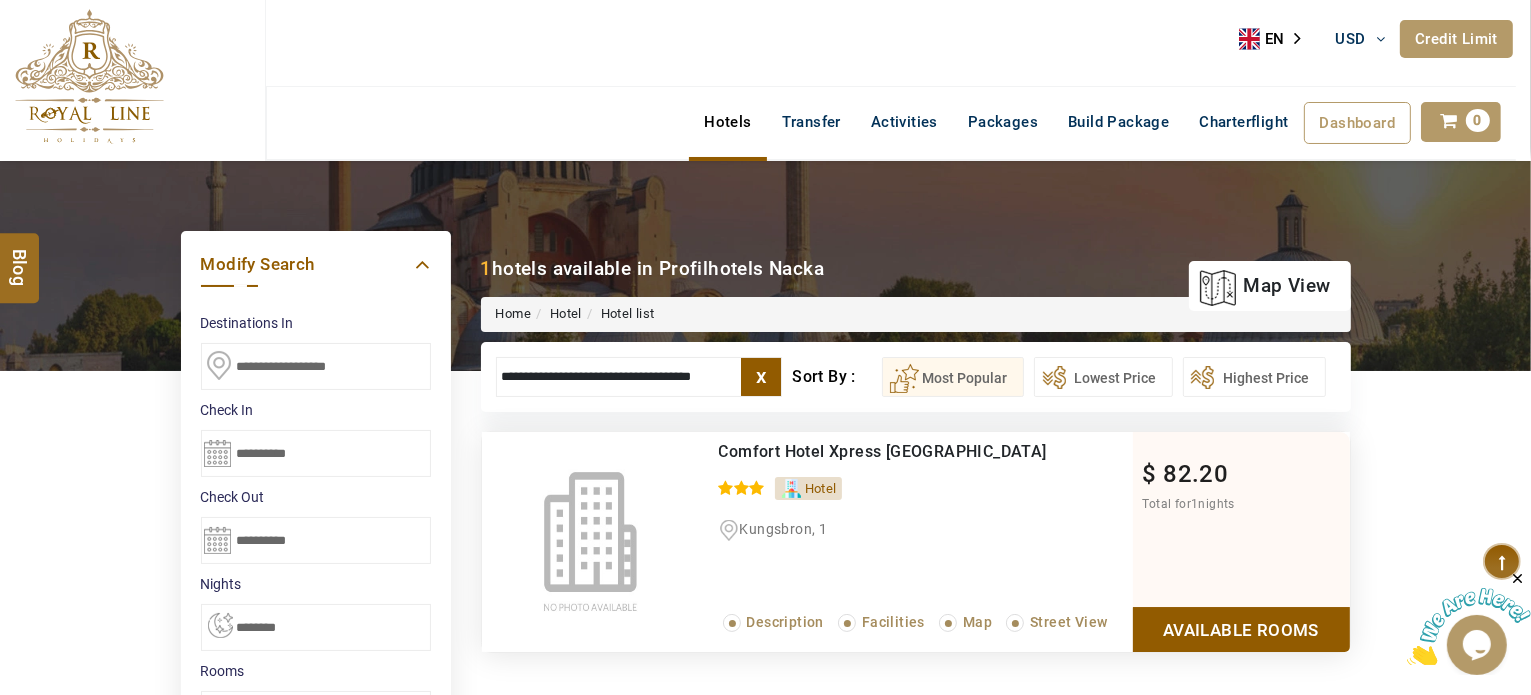 click on "**********" at bounding box center (639, 377) 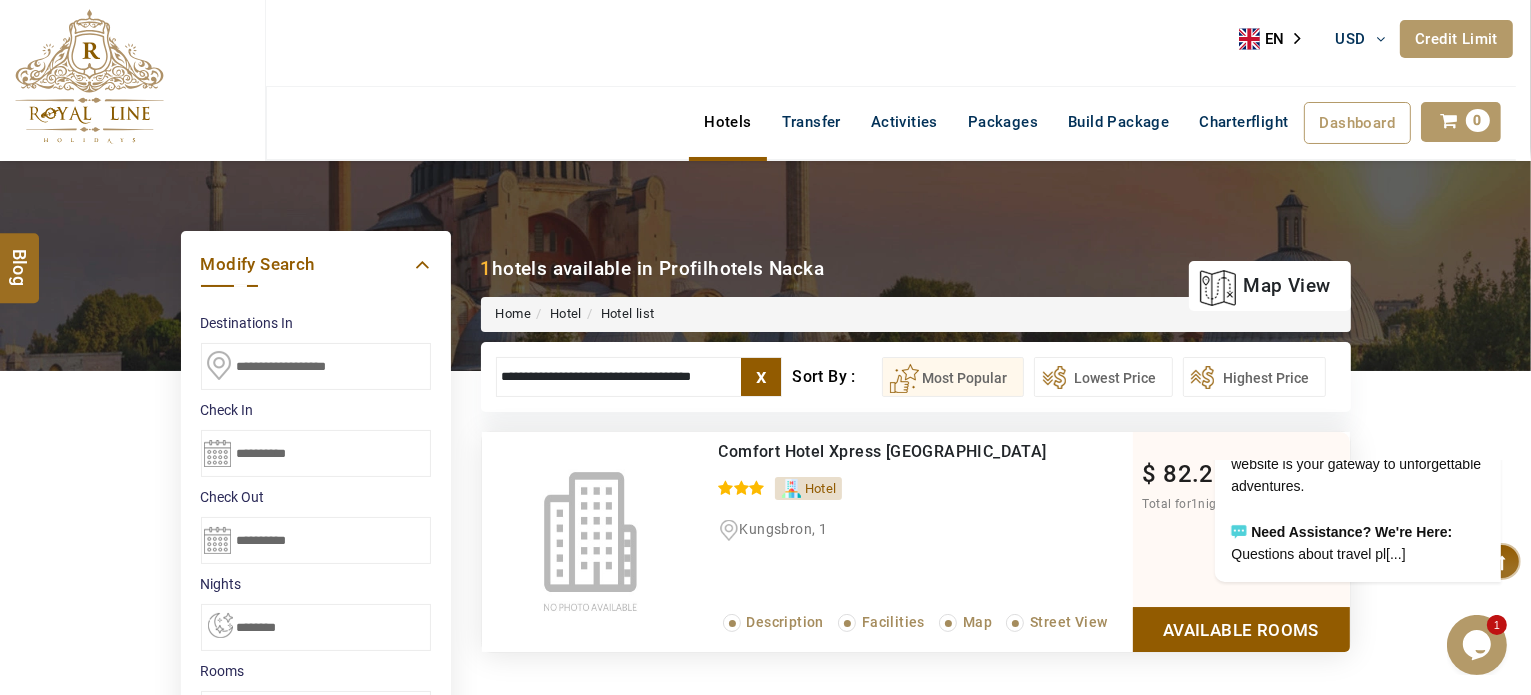 click on "**********" at bounding box center (639, 377) 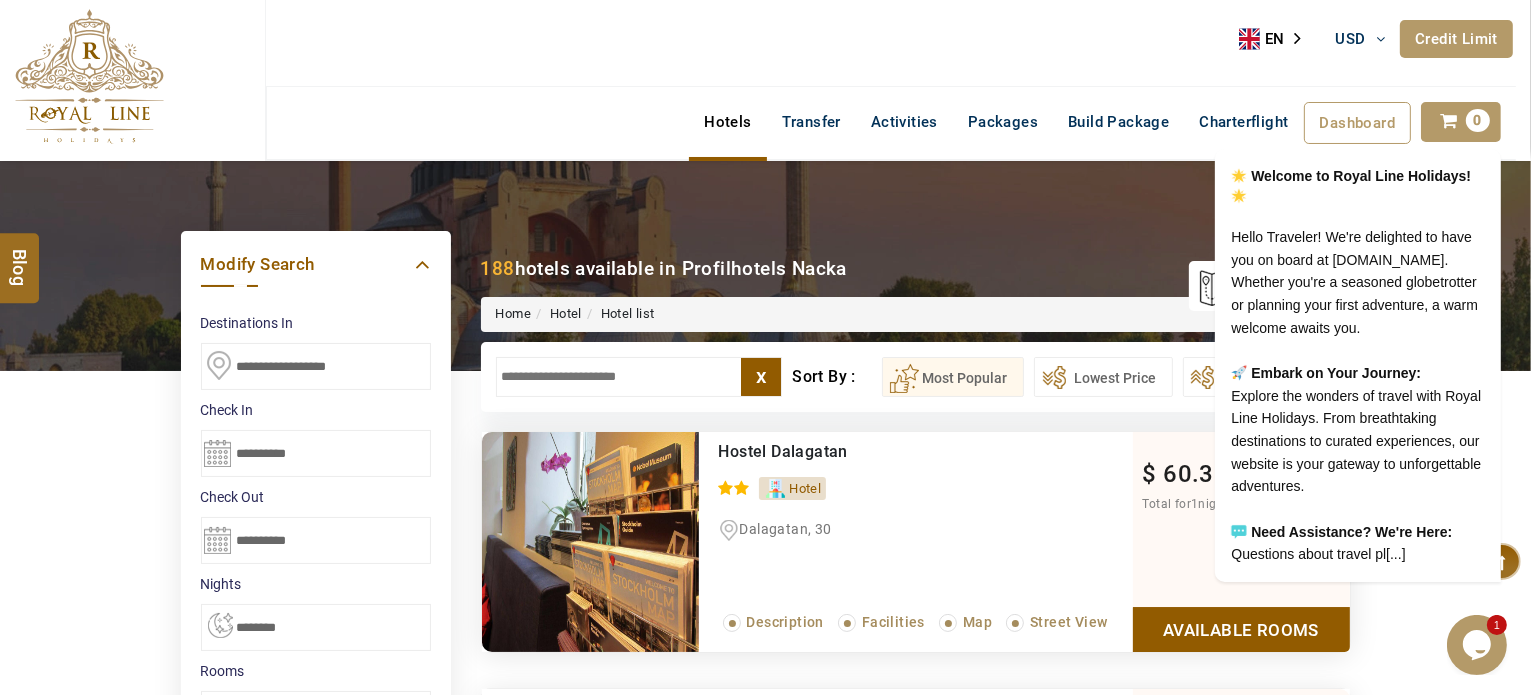 type 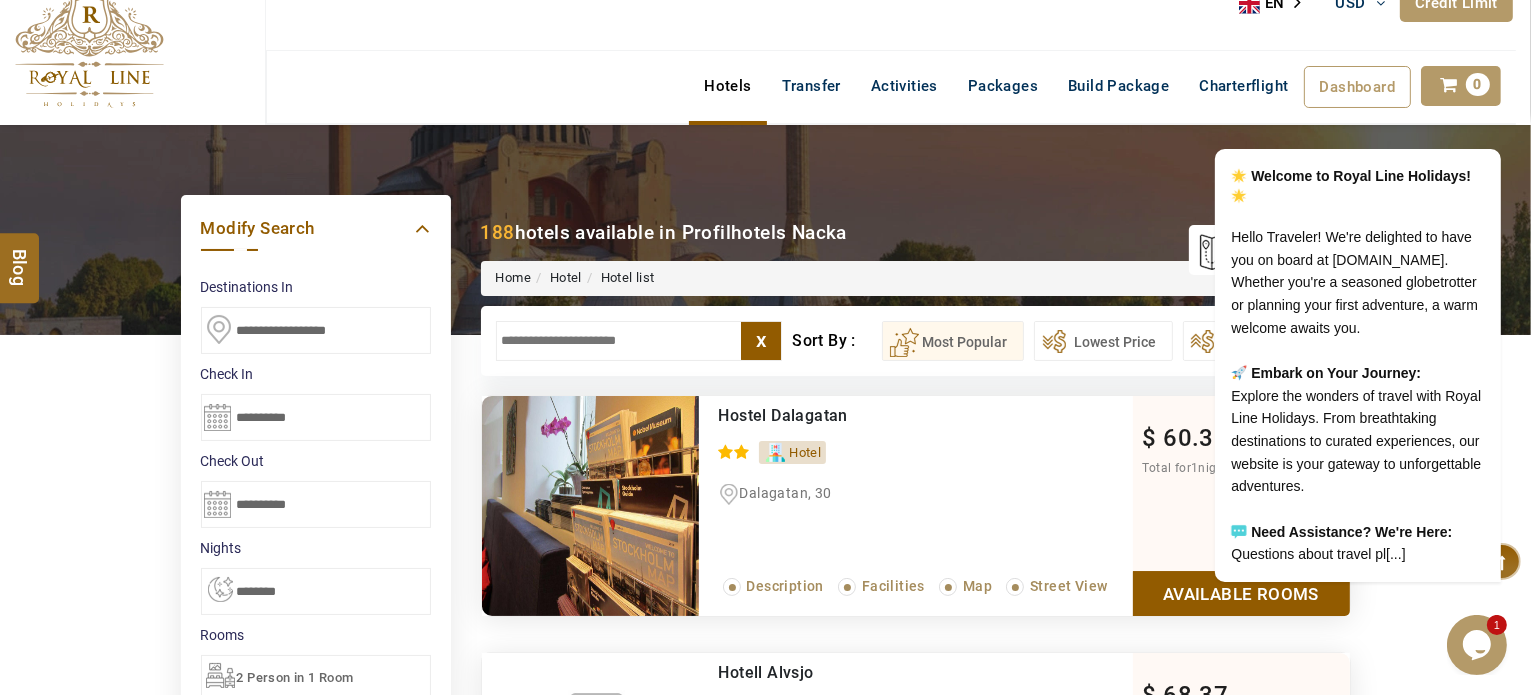 scroll, scrollTop: 28, scrollLeft: 0, axis: vertical 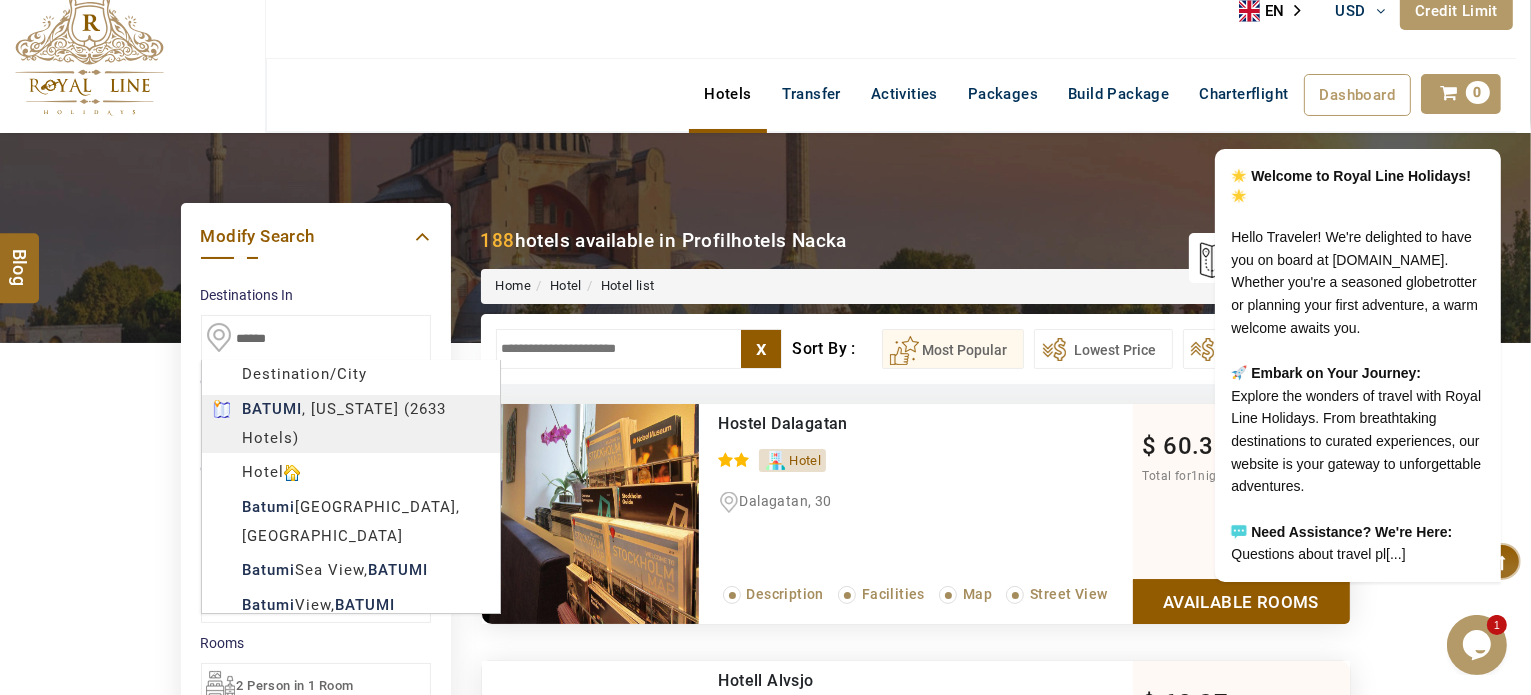 type on "******" 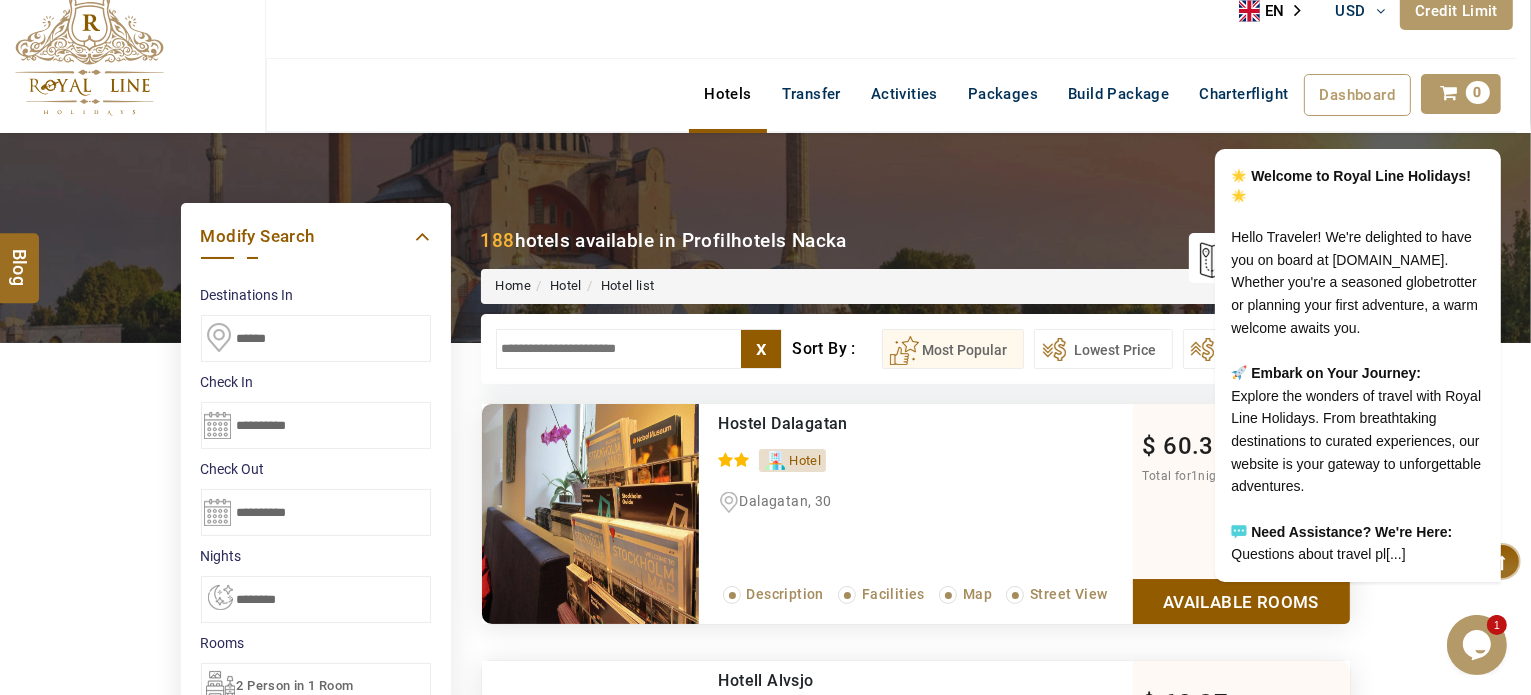 click on "M TRAVEL USD AED  AED EUR  € USD  $ INR  ₹ THB  ฿ IDR  Rp BHD  BHD TRY  ₺ Credit Limit EN HE AR ES PT ZH Helpline
+971 55 344 0168 Register Now +971 55 344 0168 info@royallineholidays.com About Us What we Offer Blog Why Us Contact Hotels  Transfer Activities Packages Build Package Charterflight Dashboard My Profile My Booking My Reports My Quotation Sign Out 0 Points Redeem Now To Redeem 21682  Points Future Points  404   Points Credit Limit Credit Limit USD 10000.00 70% Complete Used USD 1542.01 Available USD 8457.99 Setting  Looks like you haven't added anything to your cart yet Countinue Shopping ****** Please Wait.. Blog demo
Remember me Forgot
password? LOG IN Don't have an account?   Register Now My Booking View/ Print/Cancel Your Booking without Signing in Submit Applying Filters...... Hotels For You Will Be Loading Soon demo
In A Few Moment, You Will Be Celebrating Best Hotel options galore ! Check In   CheckOut Rooms Rooms Please Wait Please Wait ... X" at bounding box center (765, 1109) 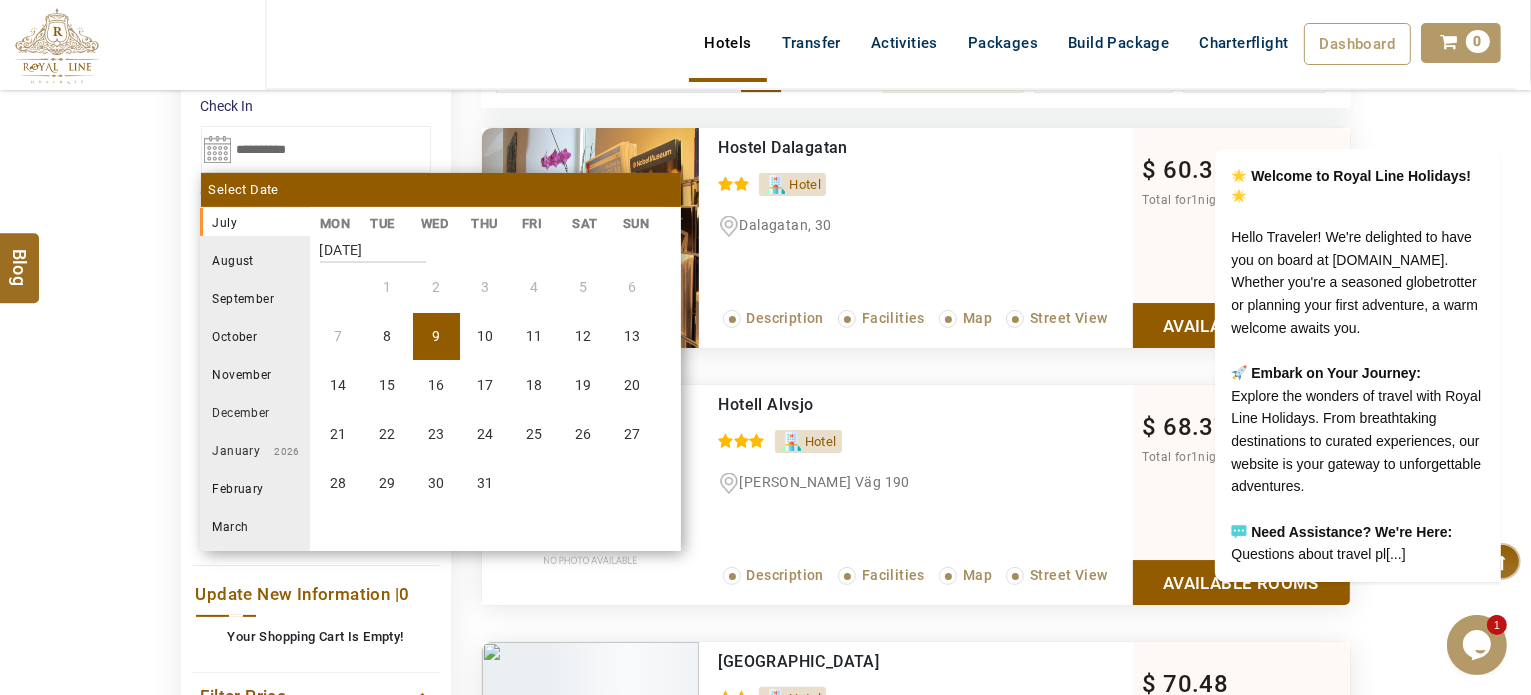 scroll, scrollTop: 304, scrollLeft: 0, axis: vertical 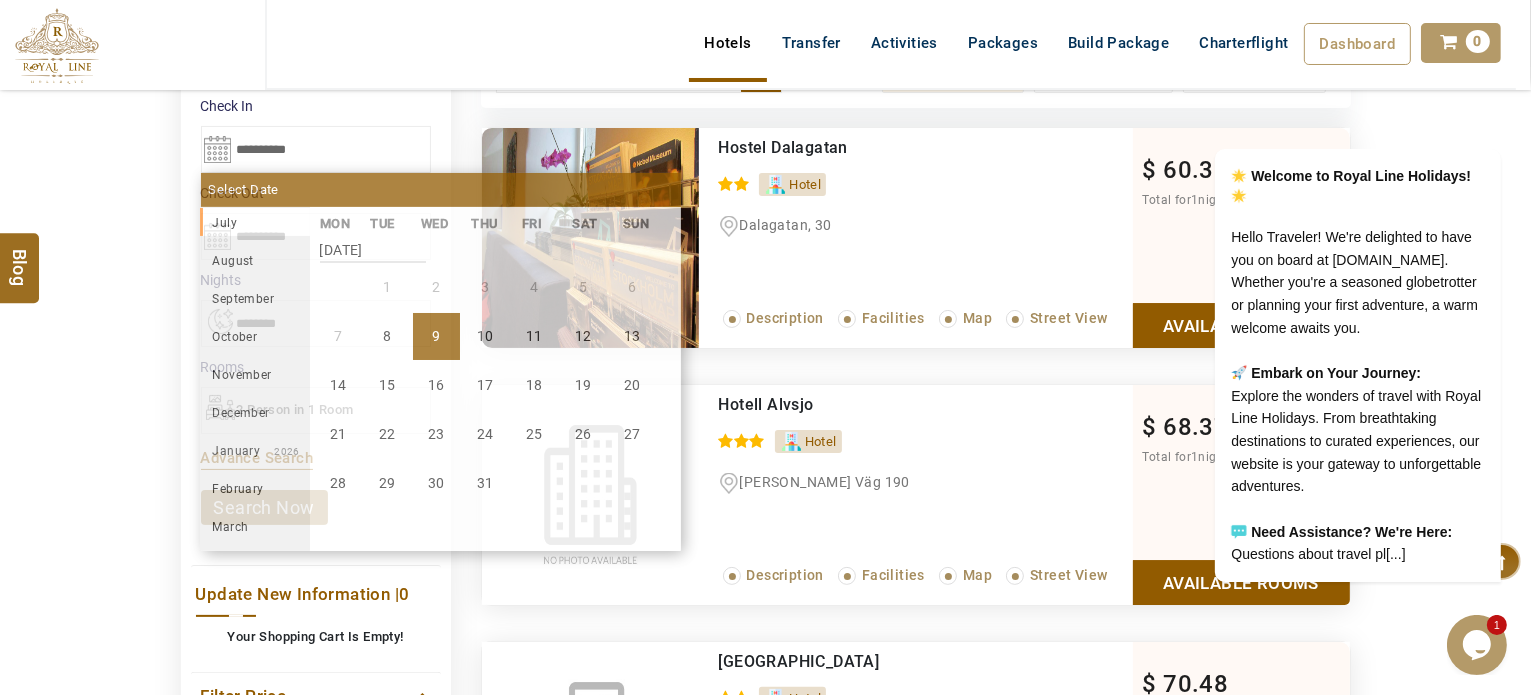 click on "9" at bounding box center [436, 336] 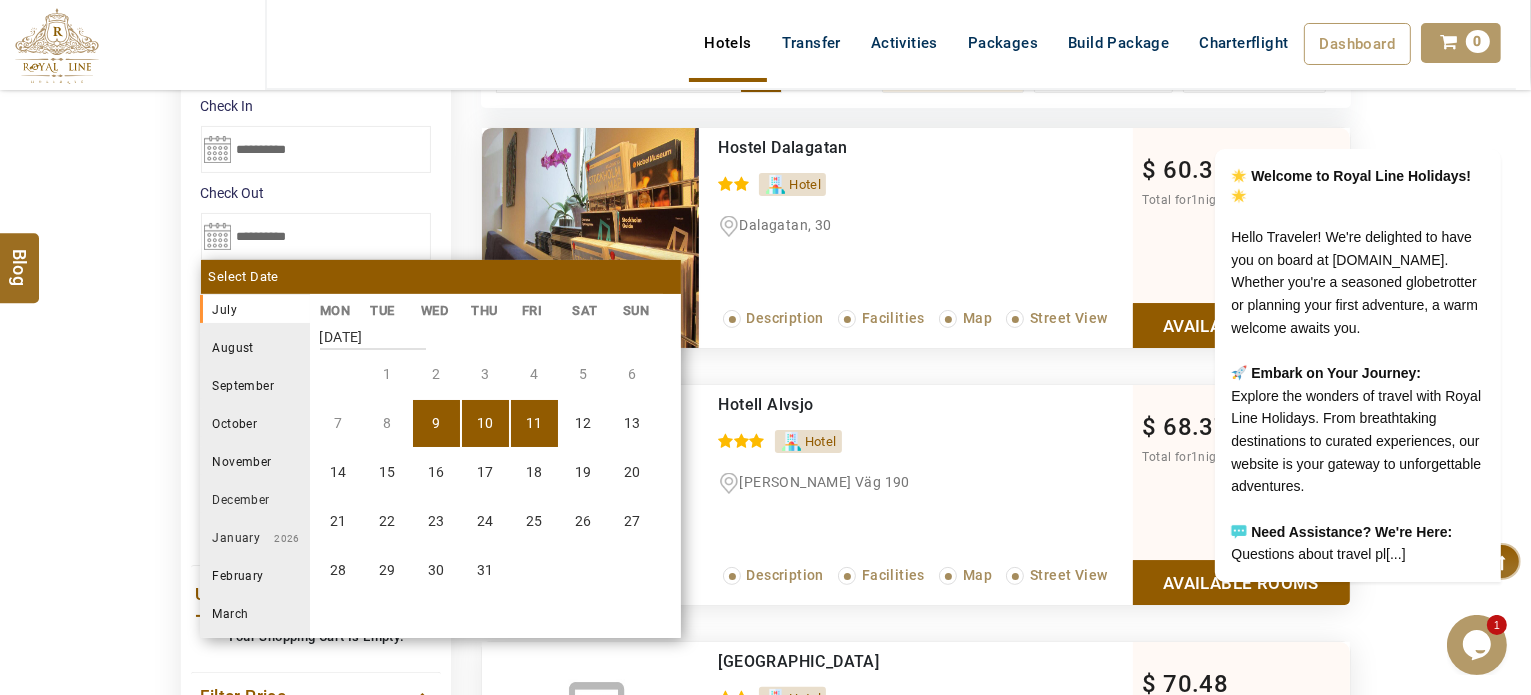 click on "11" at bounding box center [534, 423] 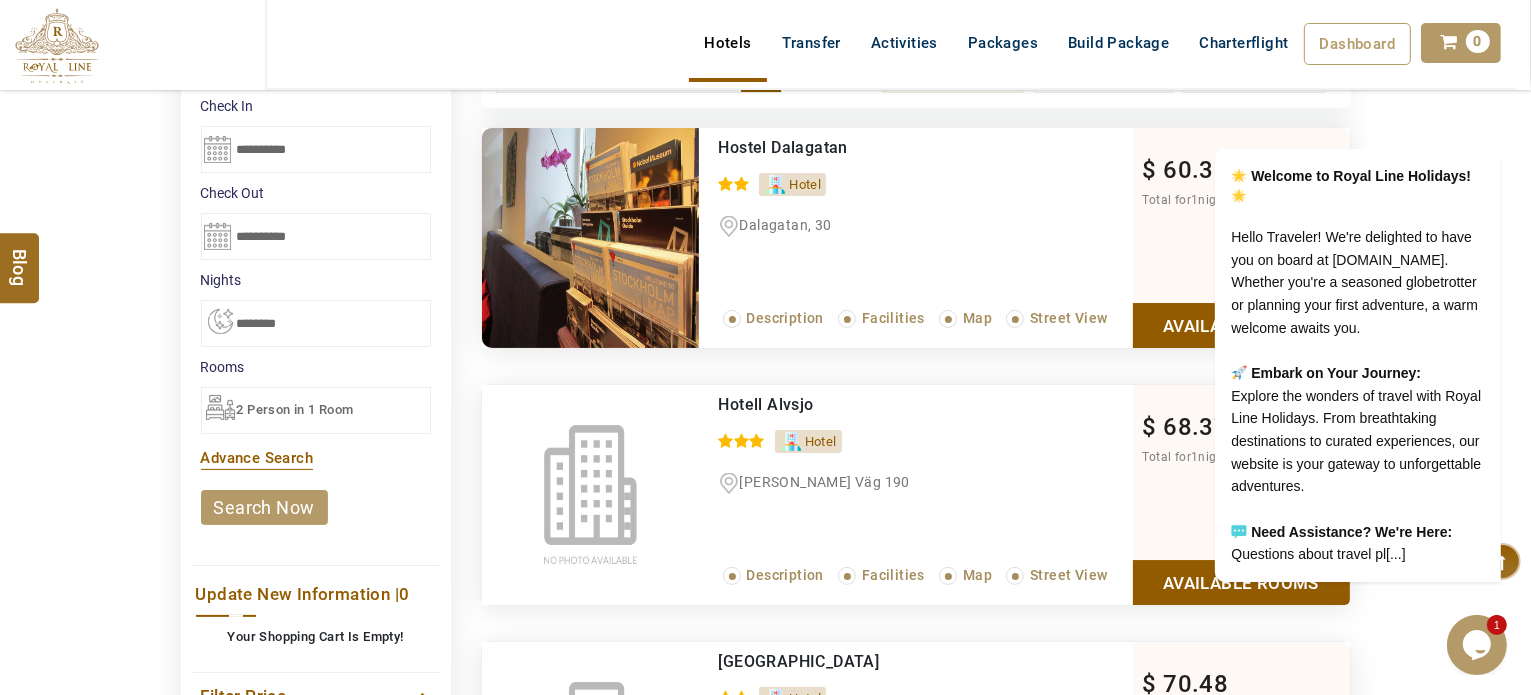 click on "search now" at bounding box center (264, 507) 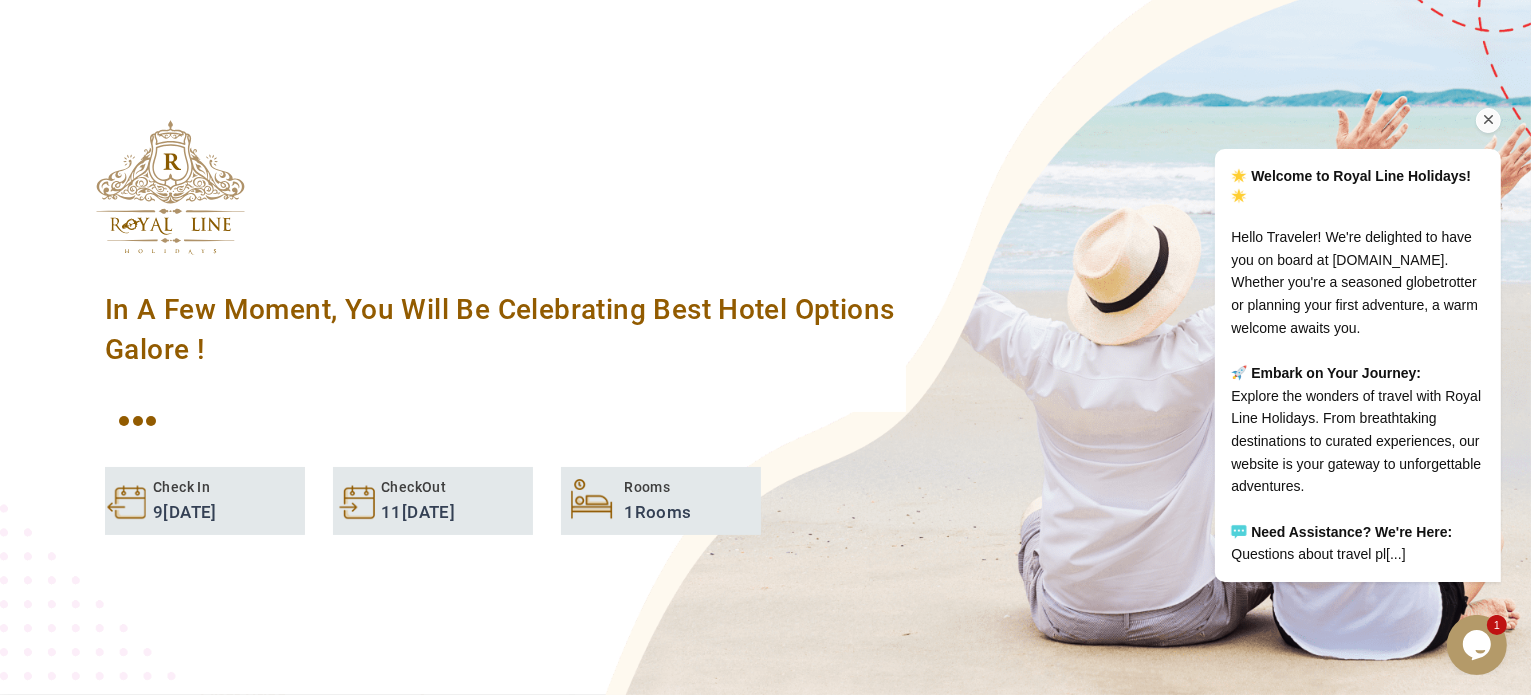 click at bounding box center [1488, 120] 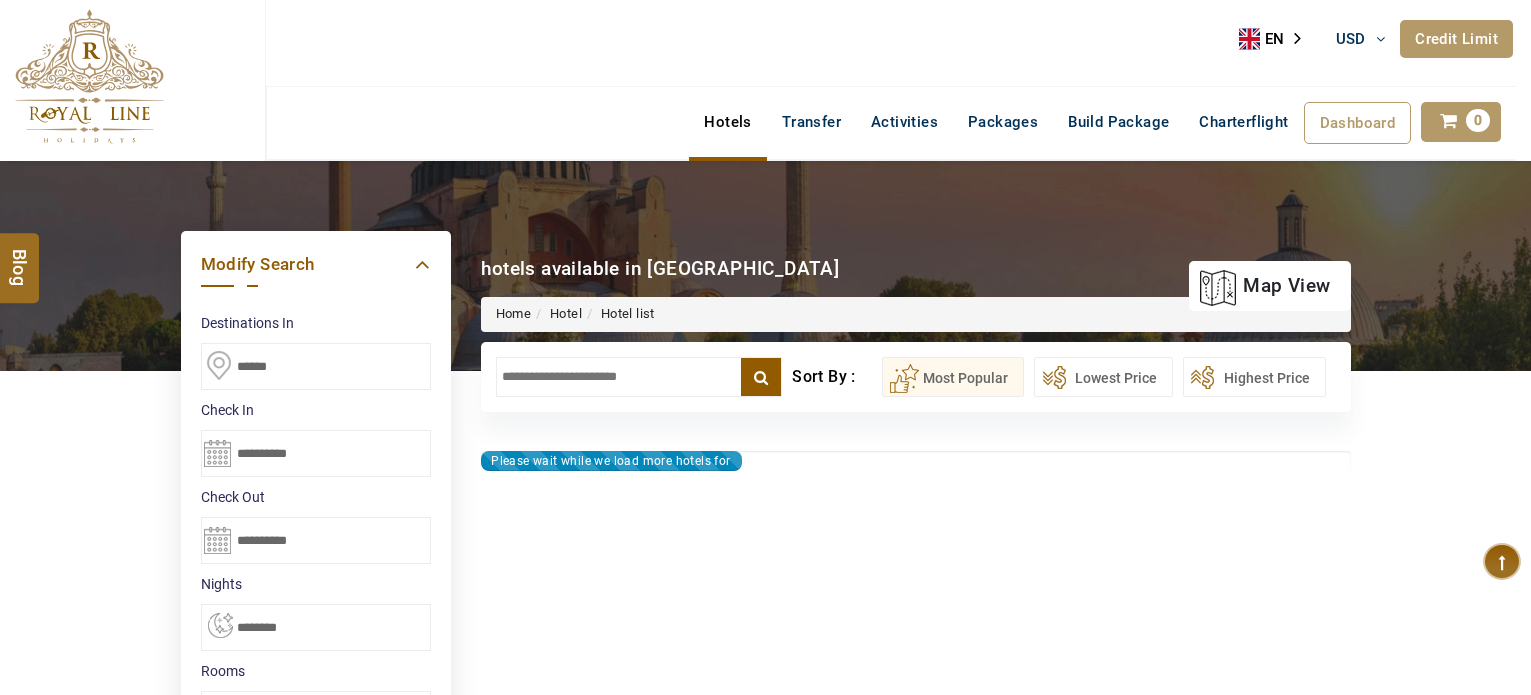 select on "*" 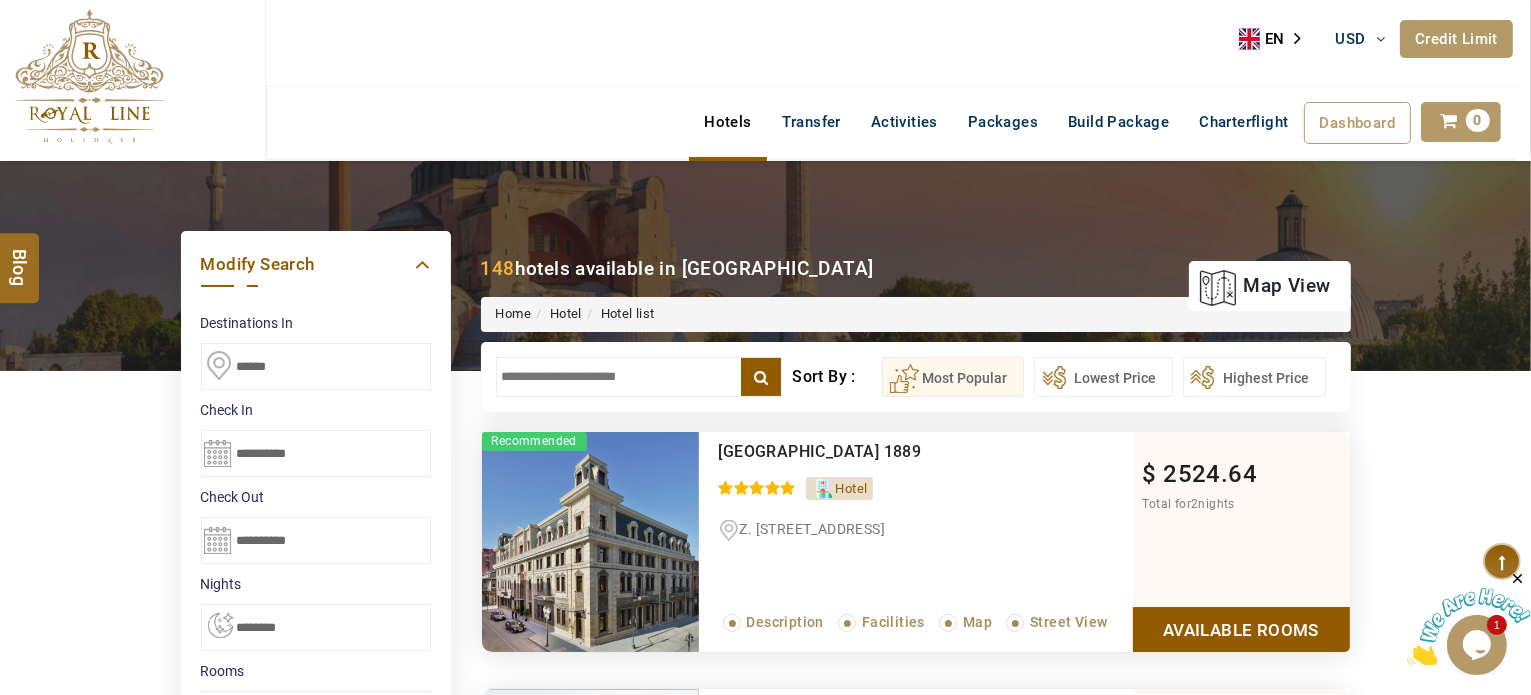 scroll, scrollTop: 0, scrollLeft: 0, axis: both 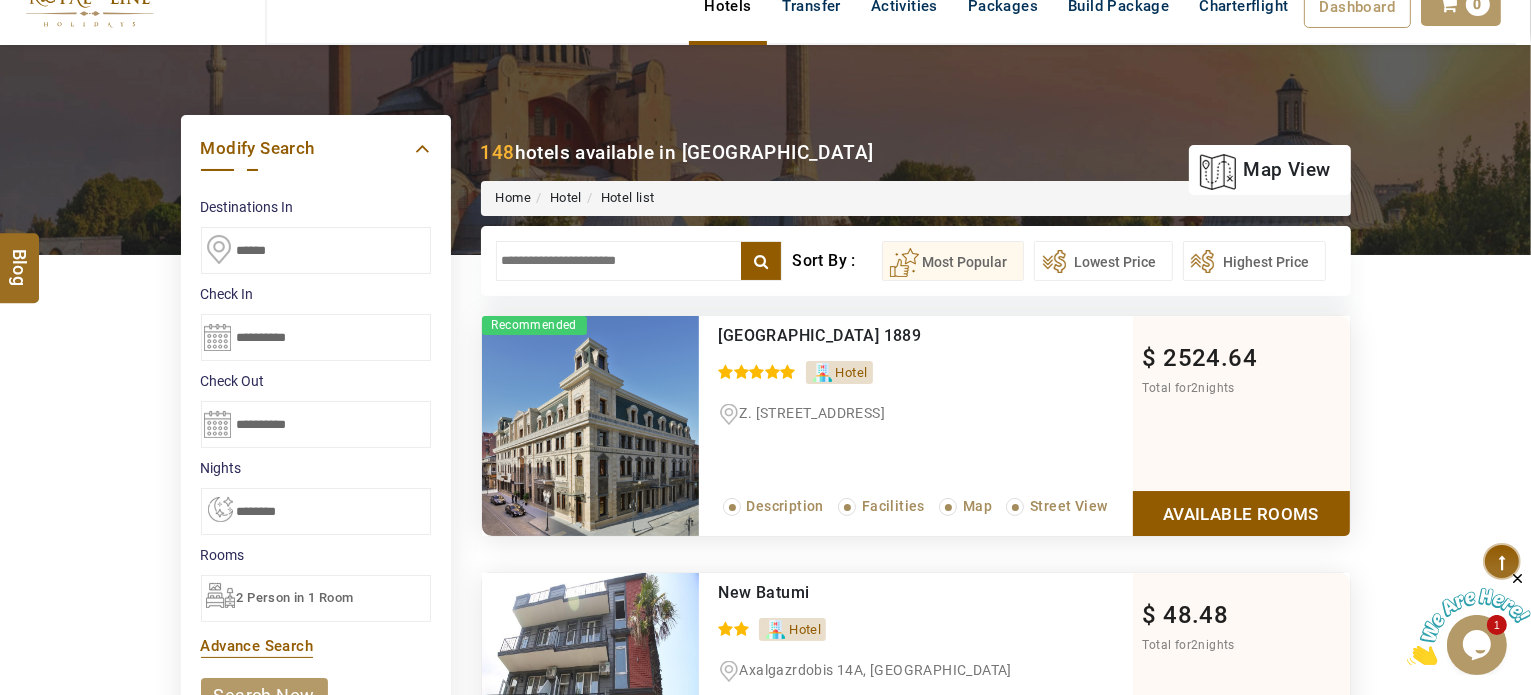 click at bounding box center [639, 261] 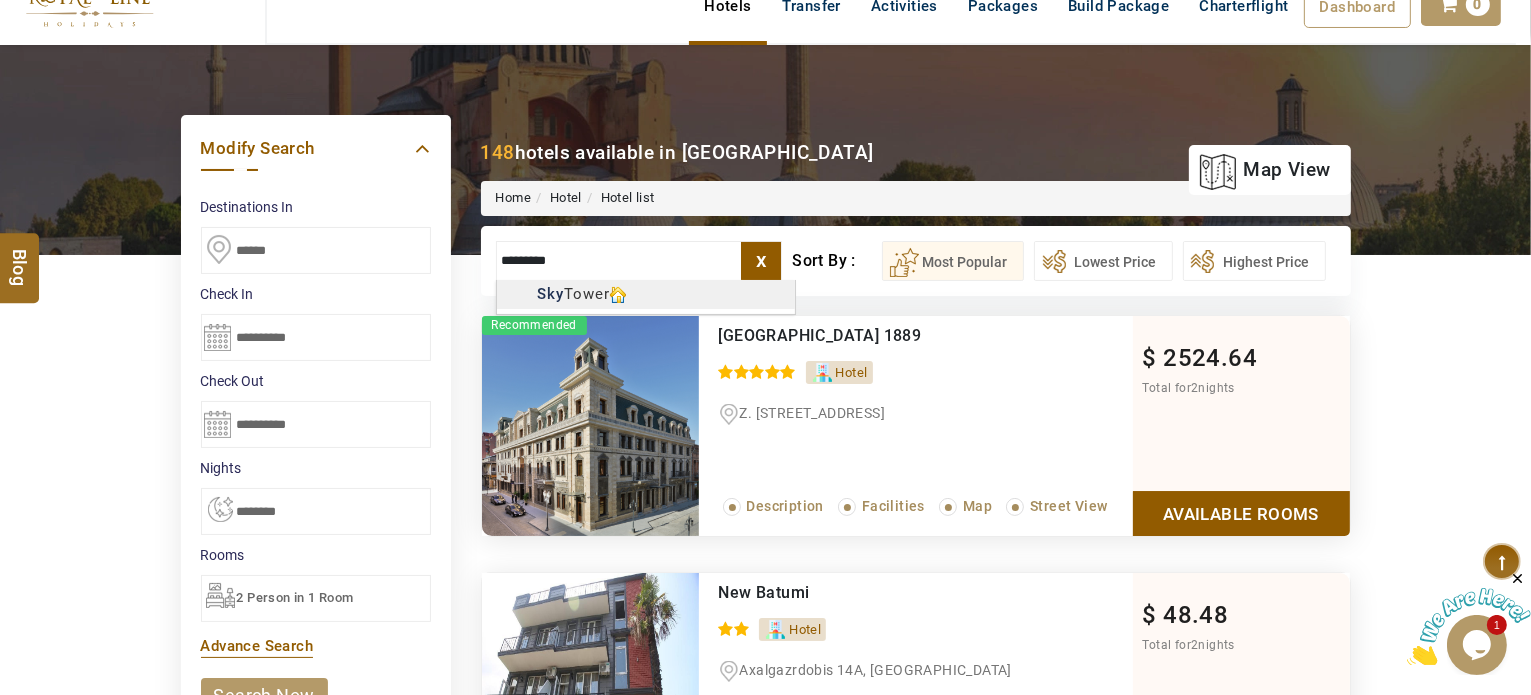 click on "M TRAVEL USD AED  AED EUR  € USD  $ INR  ₹ THB  ฿ IDR  Rp BHD  BHD TRY  ₺ Credit Limit EN HE AR ES PT ZH Helpline
+971 55 344 0168 Register Now +971 55 344 0168 info@royallineholidays.com About Us What we Offer Blog Why Us Contact Hotels  Transfer Activities Packages Build Package Charterflight Dashboard My Profile My Booking My Reports My Quotation Sign Out 0 Points Redeem Now To Redeem 21682  Points Future Points  404   Points Credit Limit Credit Limit USD 10000.00 70% Complete Used USD 1542.01 Available USD 8457.99 Setting  Looks like you haven't added anything to your cart yet Countinue Shopping ****** Please Wait.. Blog demo
Remember me Forgot
password? LOG IN Don't have an account?   Register Now My Booking View/ Print/Cancel Your Booking without Signing in Submit Applying Filters...... Hotels For You Will Be Loading Soon demo
In A Few Moment, You Will Be Celebrating Best Hotel options galore ! Check In   CheckOut Rooms Rooms Please Wait Please Wait ... X" at bounding box center [765, 1021] 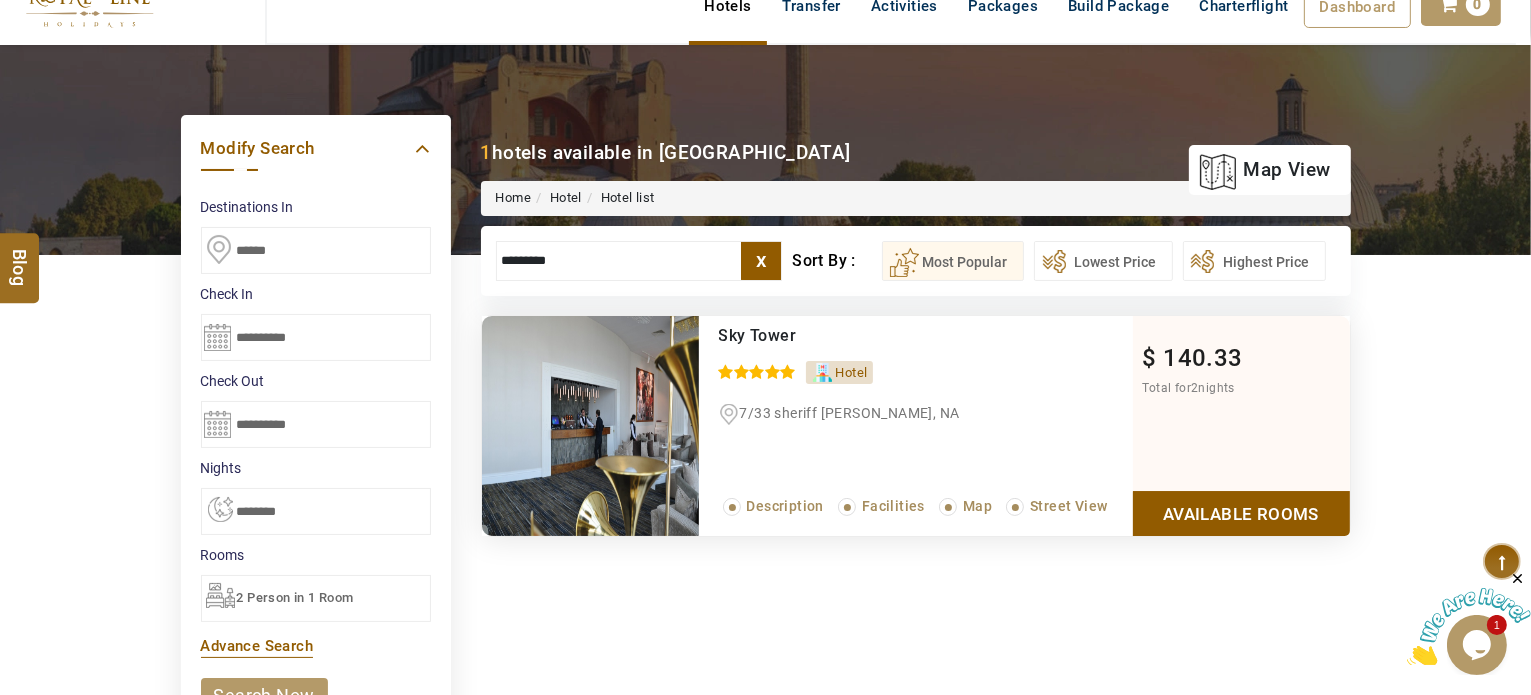 type on "*********" 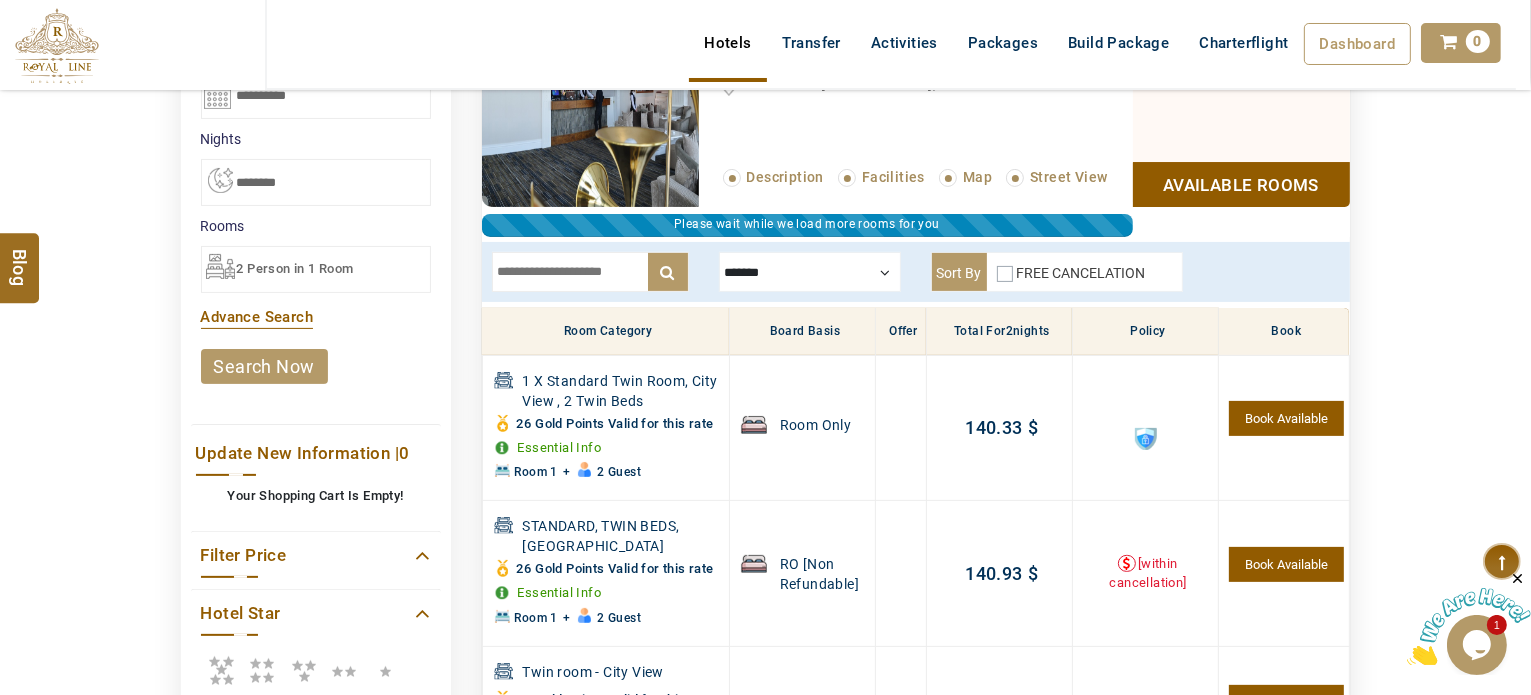 scroll, scrollTop: 448, scrollLeft: 0, axis: vertical 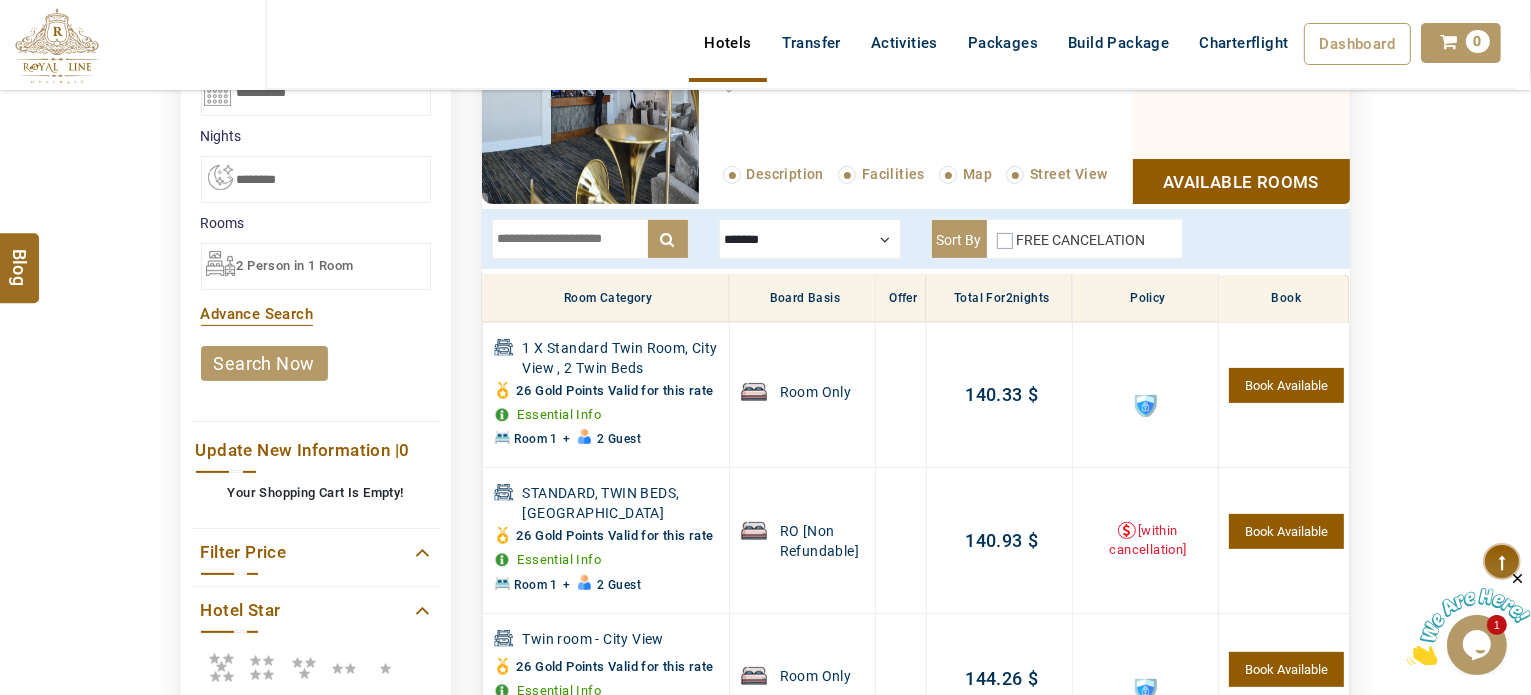 click at bounding box center [810, 239] 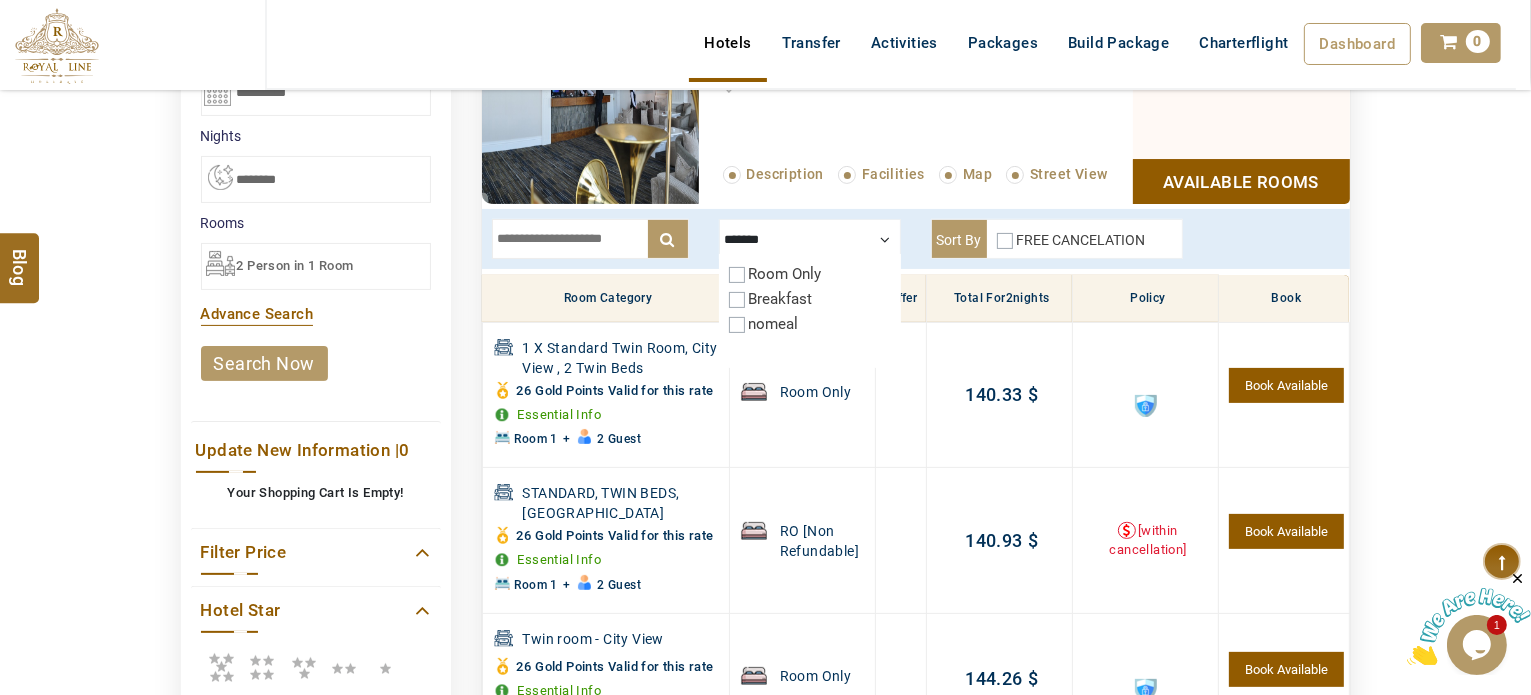 click on "Breakfast" at bounding box center (781, 299) 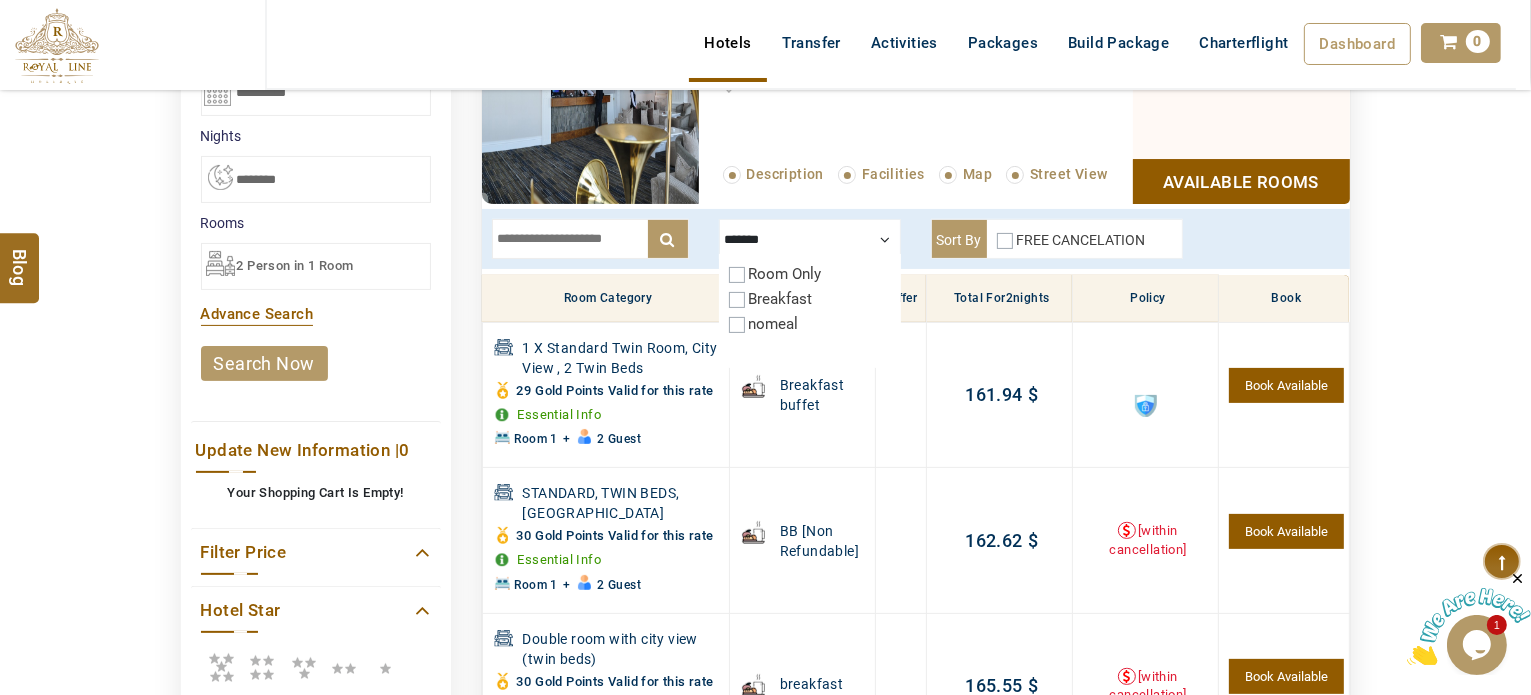 click at bounding box center (810, 239) 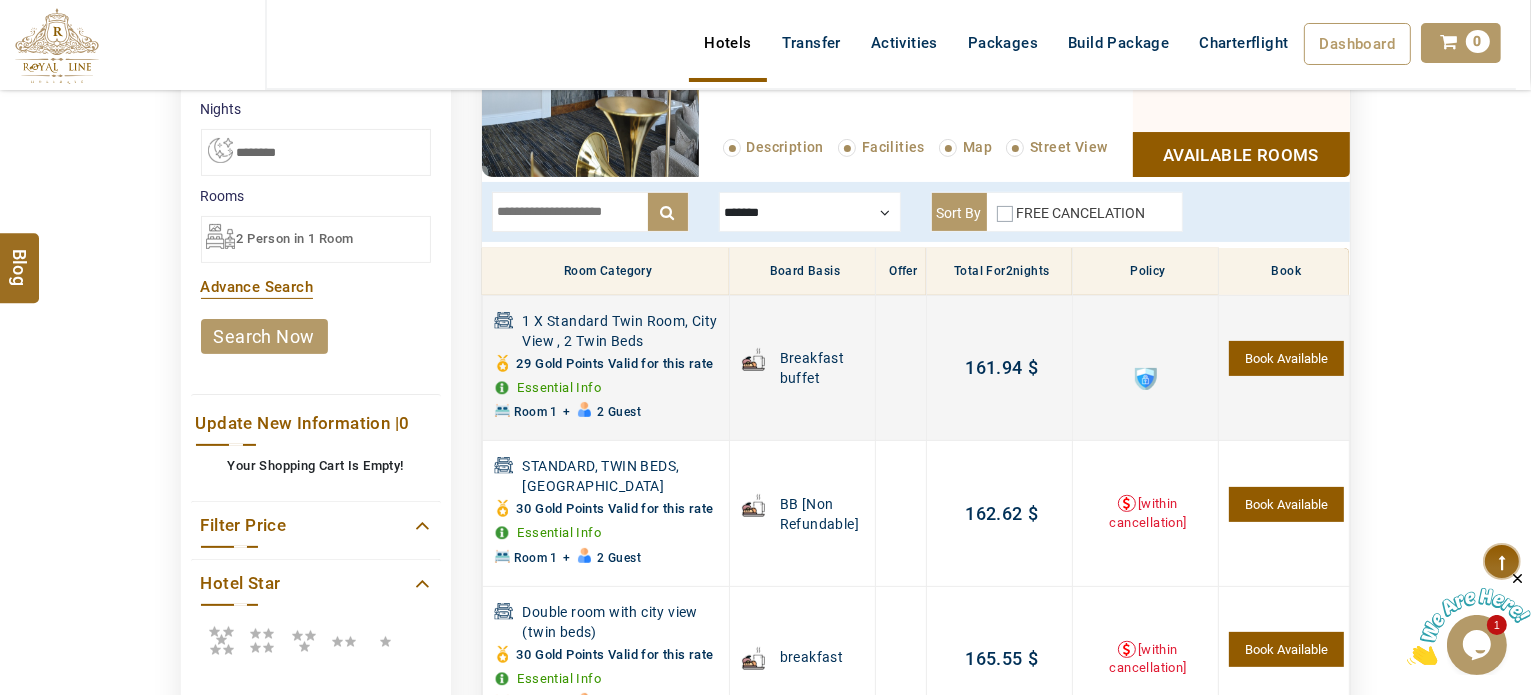 scroll, scrollTop: 476, scrollLeft: 0, axis: vertical 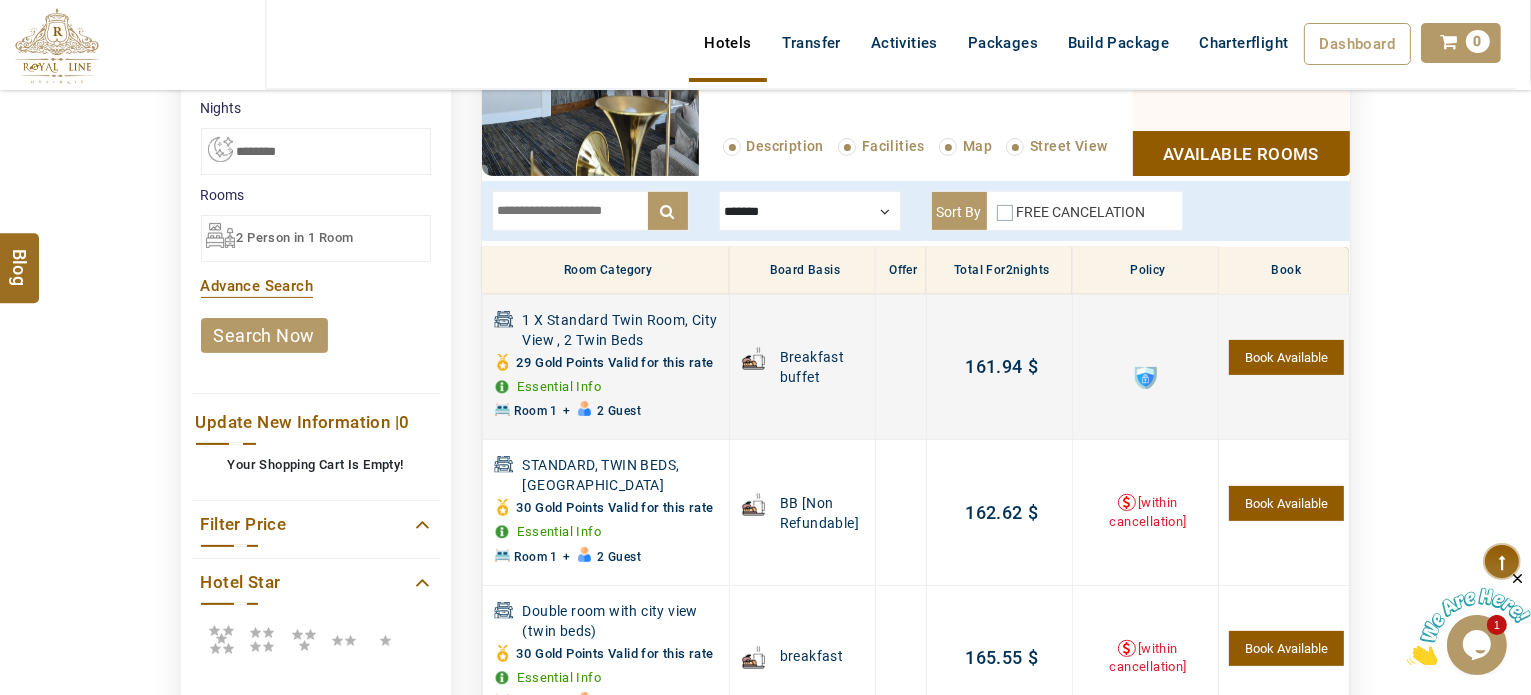 click at bounding box center (1146, 378) 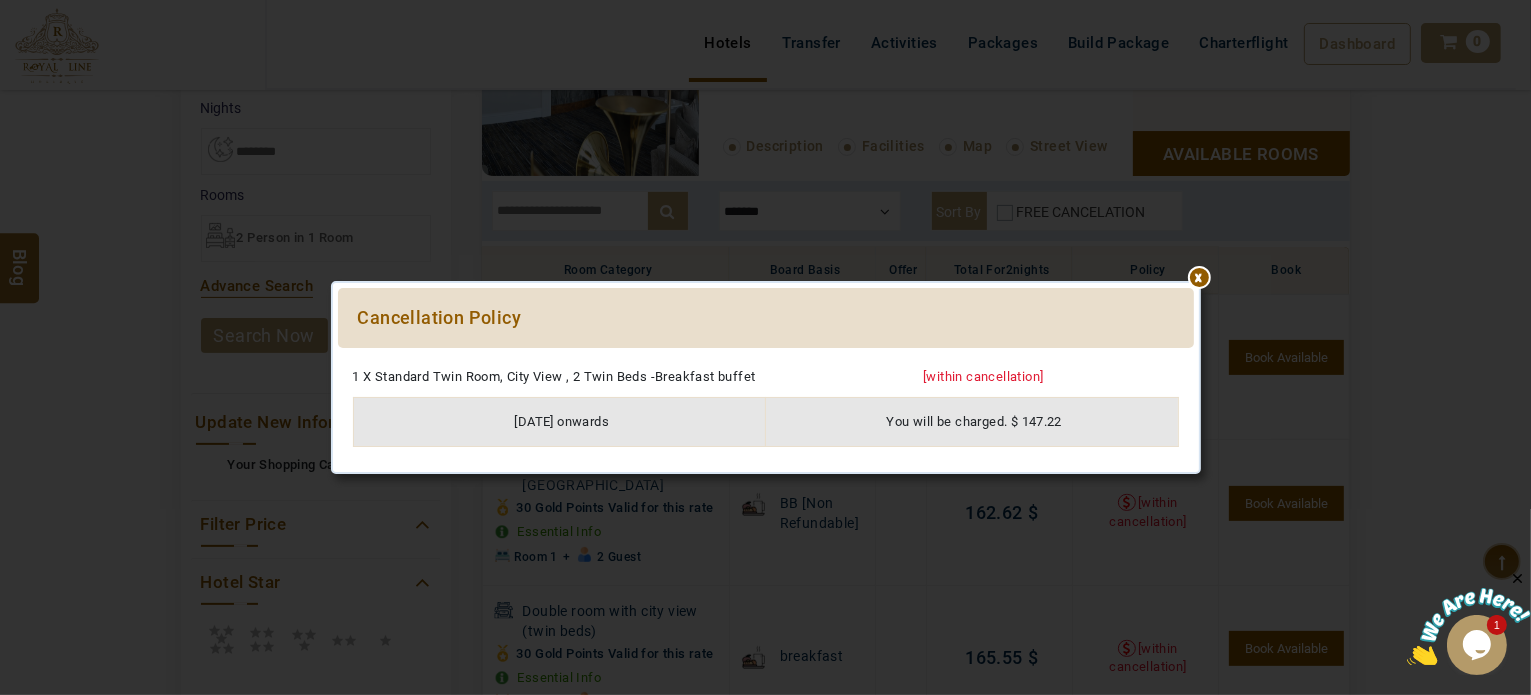 click at bounding box center (766, 358) 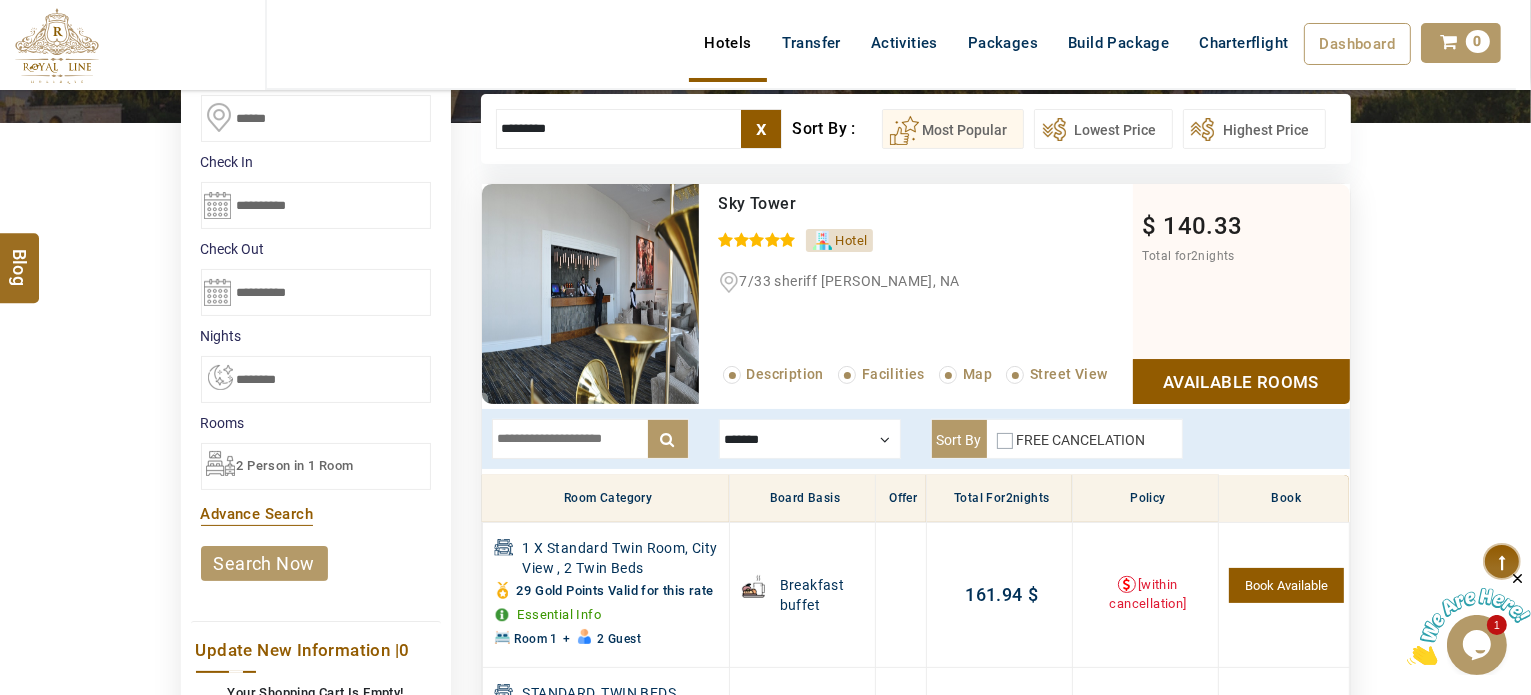 scroll, scrollTop: 247, scrollLeft: 0, axis: vertical 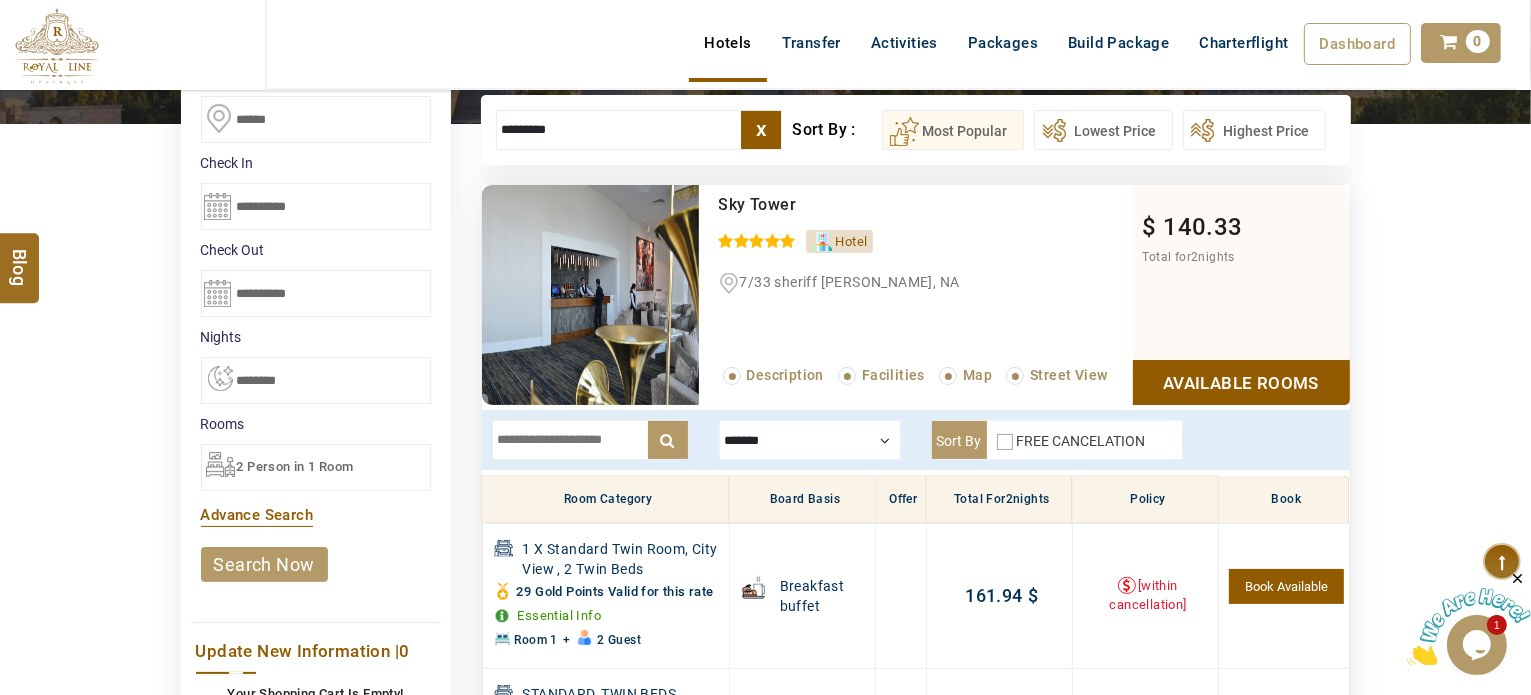 click on "M TRAVEL USD AED  AED EUR  € USD  $ INR  ₹ THB  ฿ IDR  Rp BHD  BHD TRY  ₺ Credit Limit EN HE AR ES PT ZH Helpline
+971 55 344 0168 Register Now +971 55 344 0168 info@royallineholidays.com About Us What we Offer Blog Why Us Contact Hotels  Transfer Activities Packages Build Package Charterflight Dashboard My Profile My Booking My Reports My Quotation Sign Out 0 Points Redeem Now To Redeem 21682  Points Future Points  404   Points Credit Limit Credit Limit USD 10000.00 70% Complete Used USD 1542.01 Available USD 8457.99 Setting" at bounding box center (765, 70) 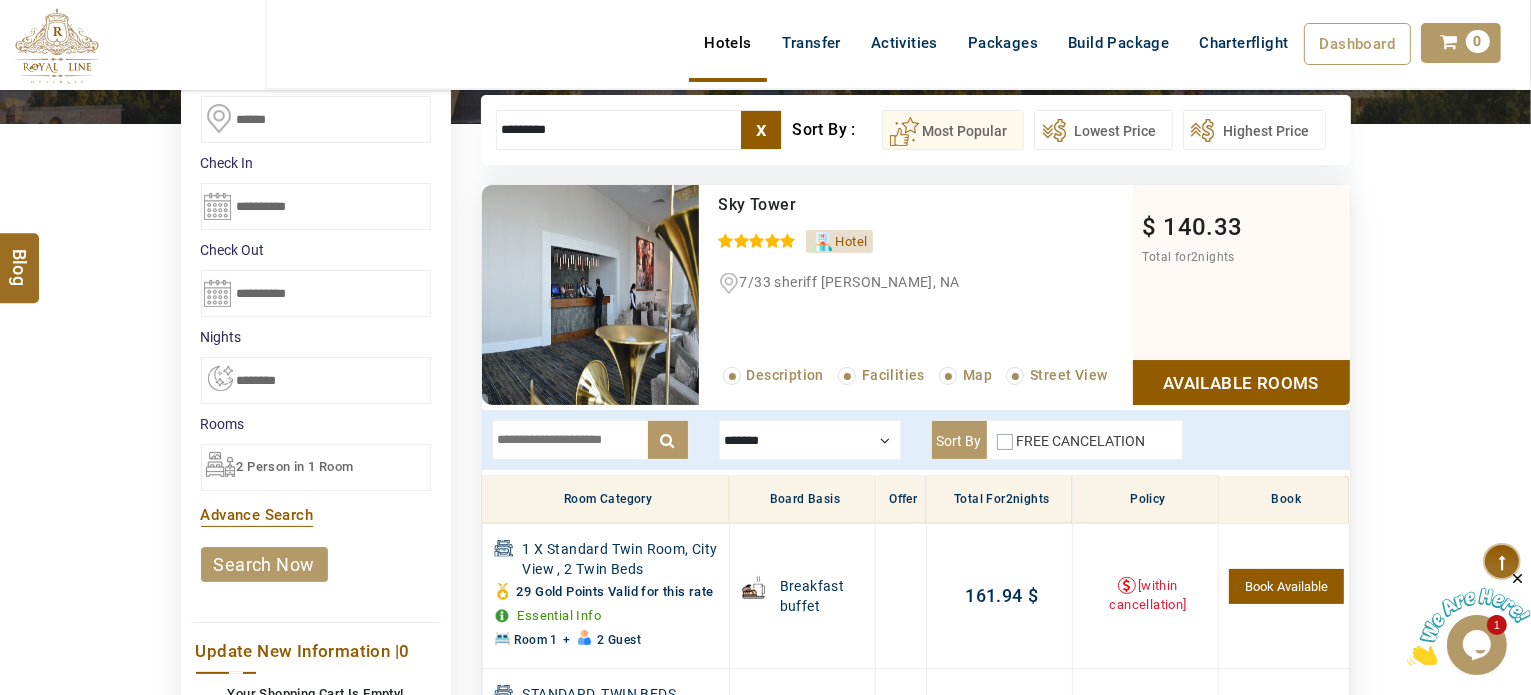 scroll, scrollTop: 0, scrollLeft: 0, axis: both 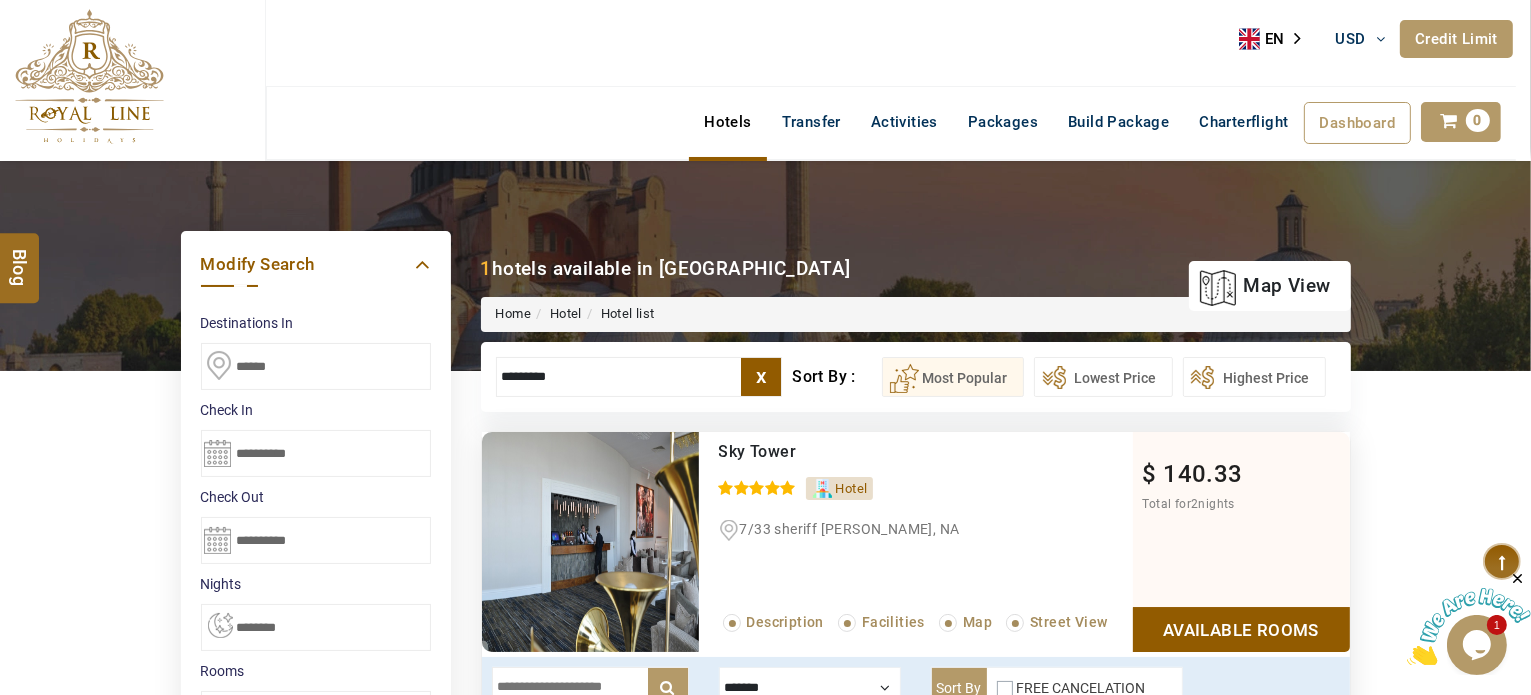 click on "*********" at bounding box center (639, 377) 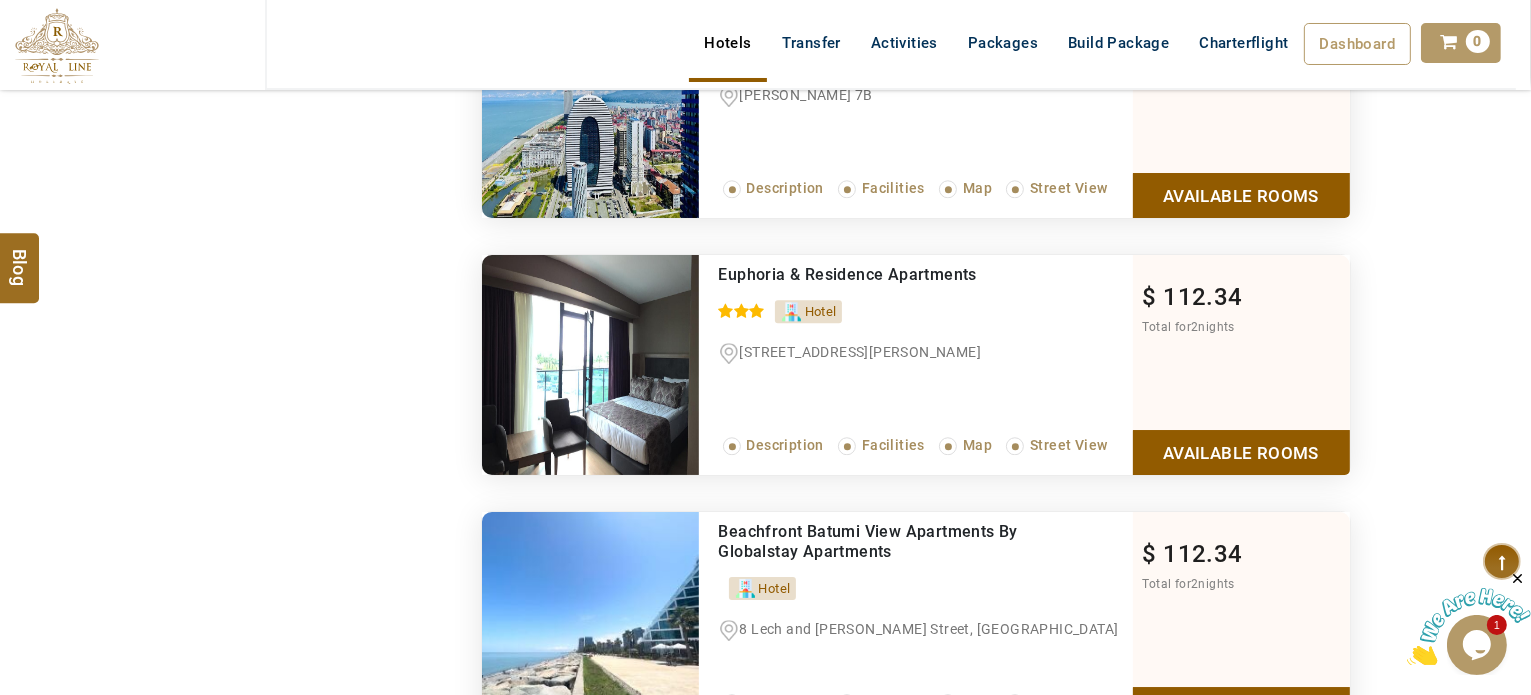 scroll, scrollTop: 5058, scrollLeft: 0, axis: vertical 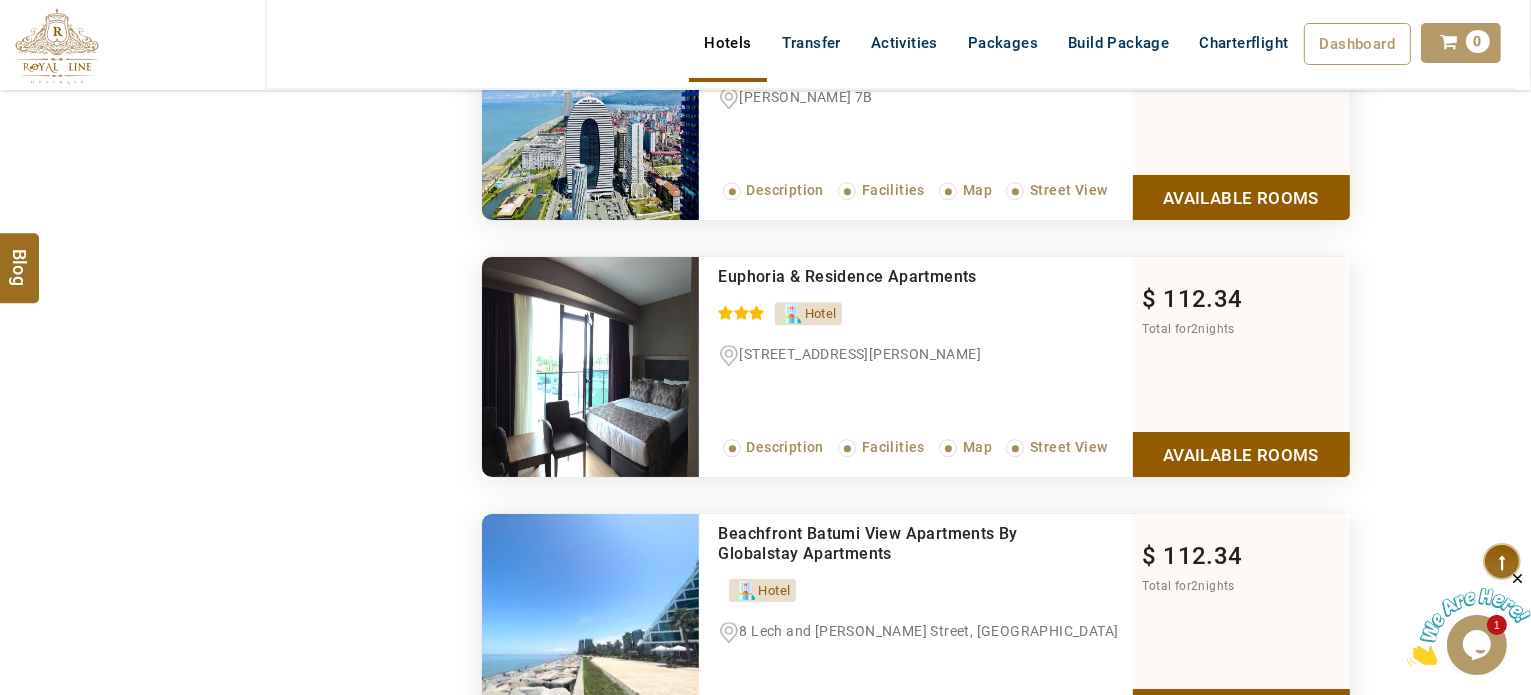 type 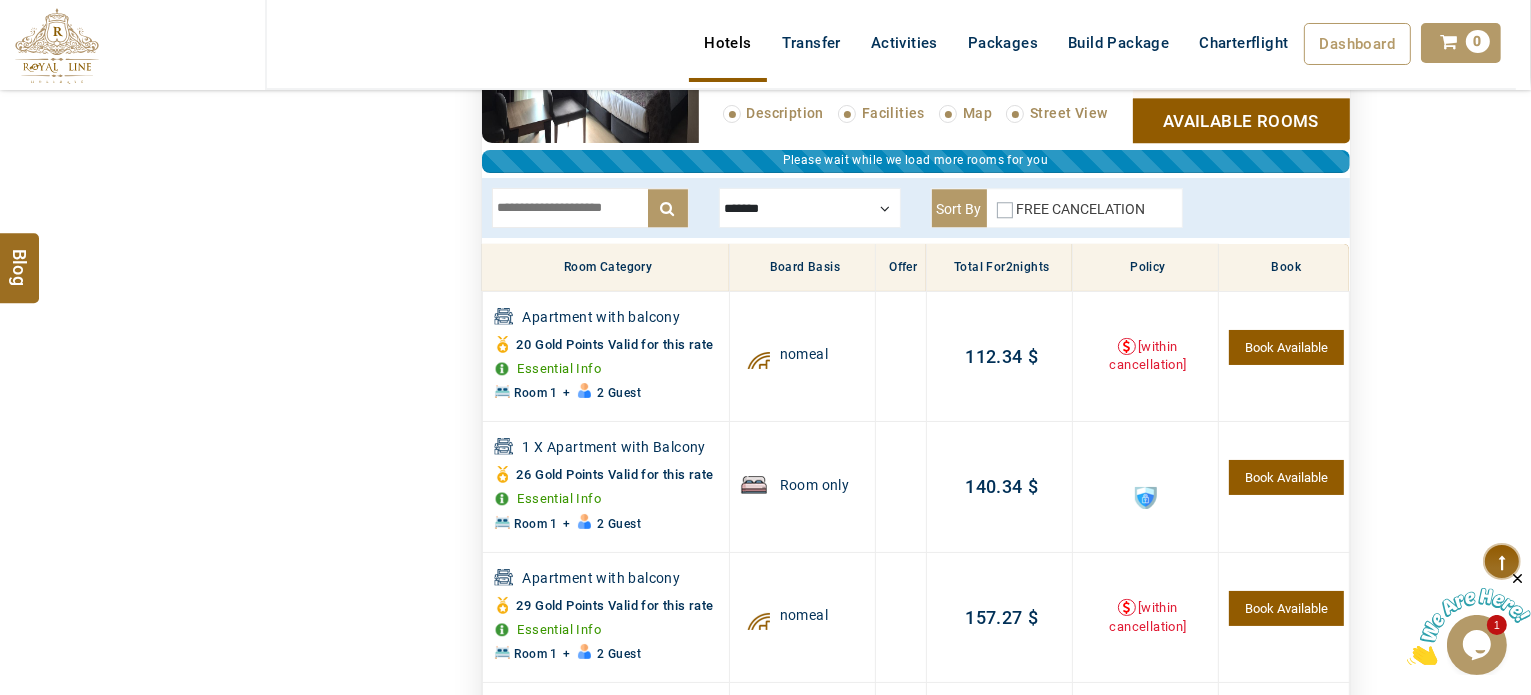 scroll, scrollTop: 5396, scrollLeft: 0, axis: vertical 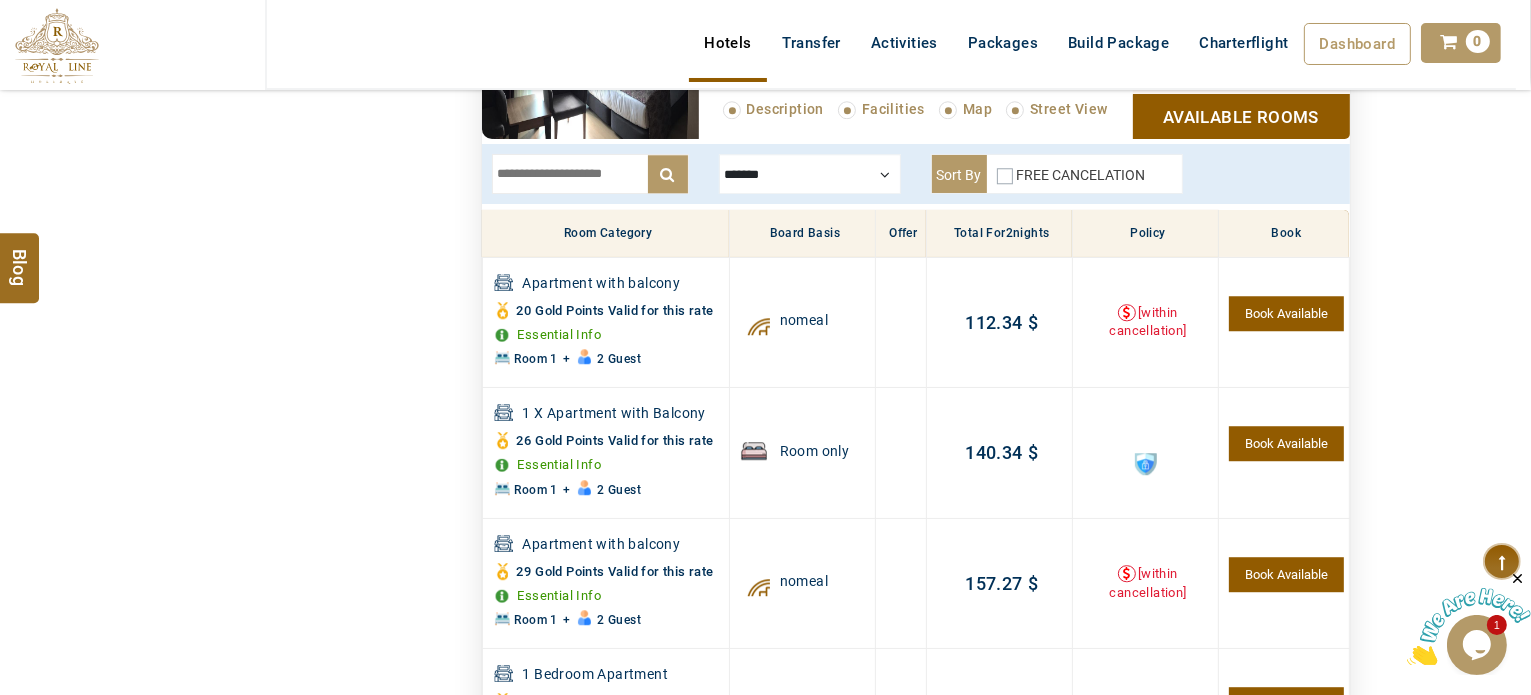click at bounding box center [810, 174] 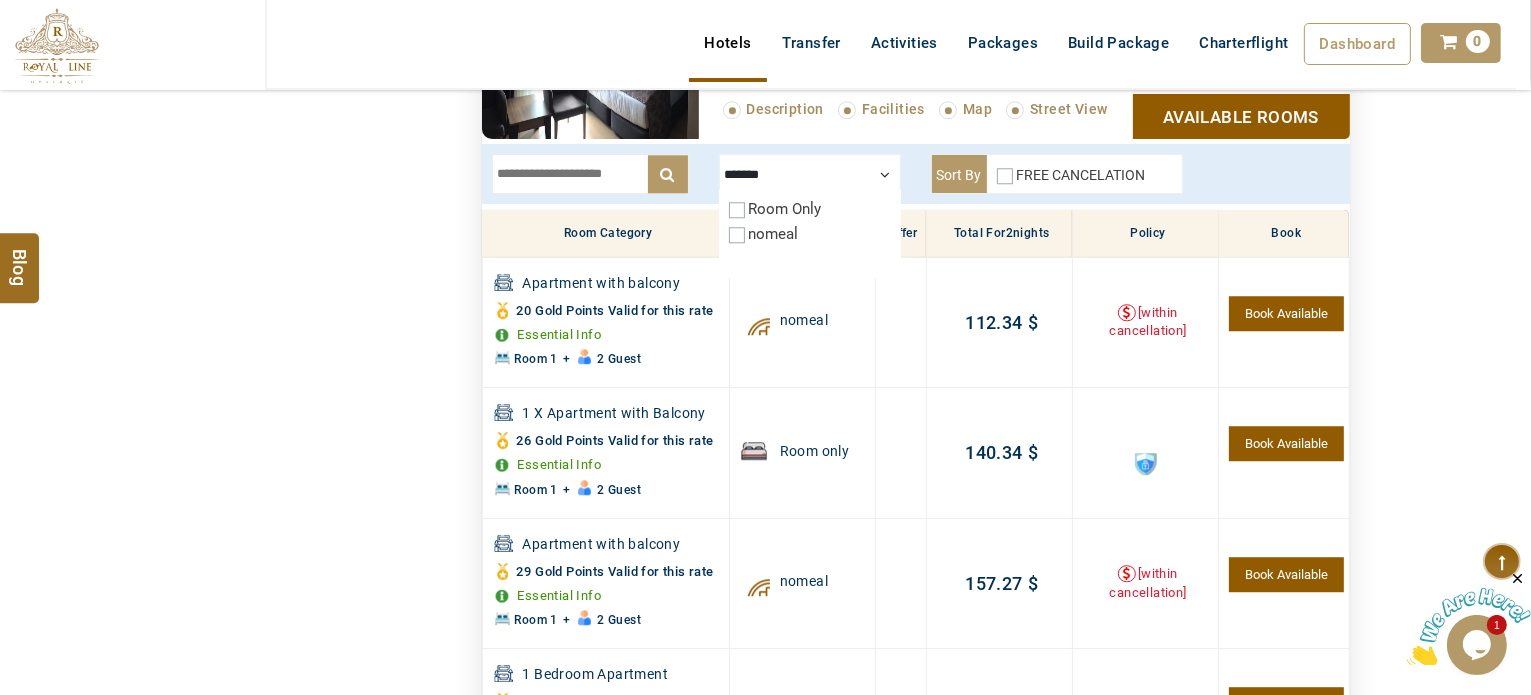 click at bounding box center (810, 174) 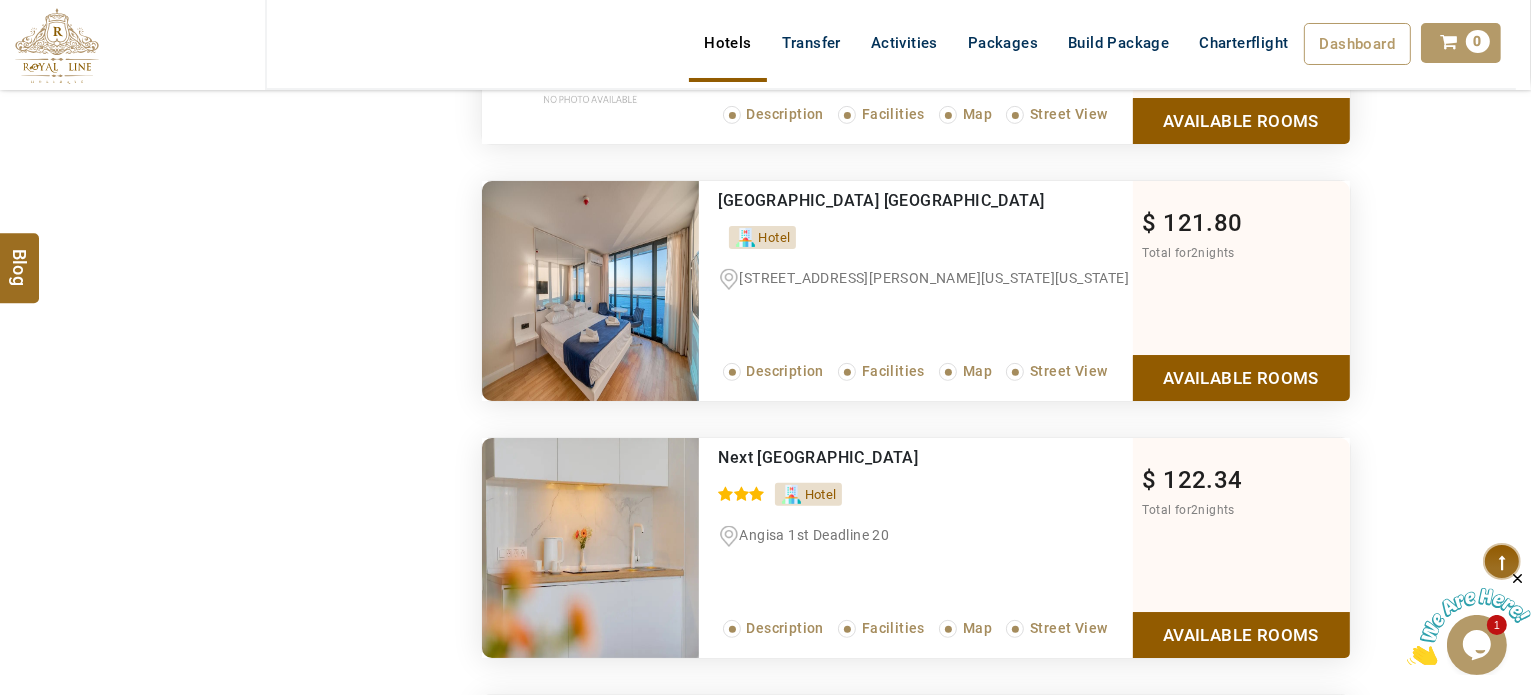 scroll, scrollTop: 8296, scrollLeft: 0, axis: vertical 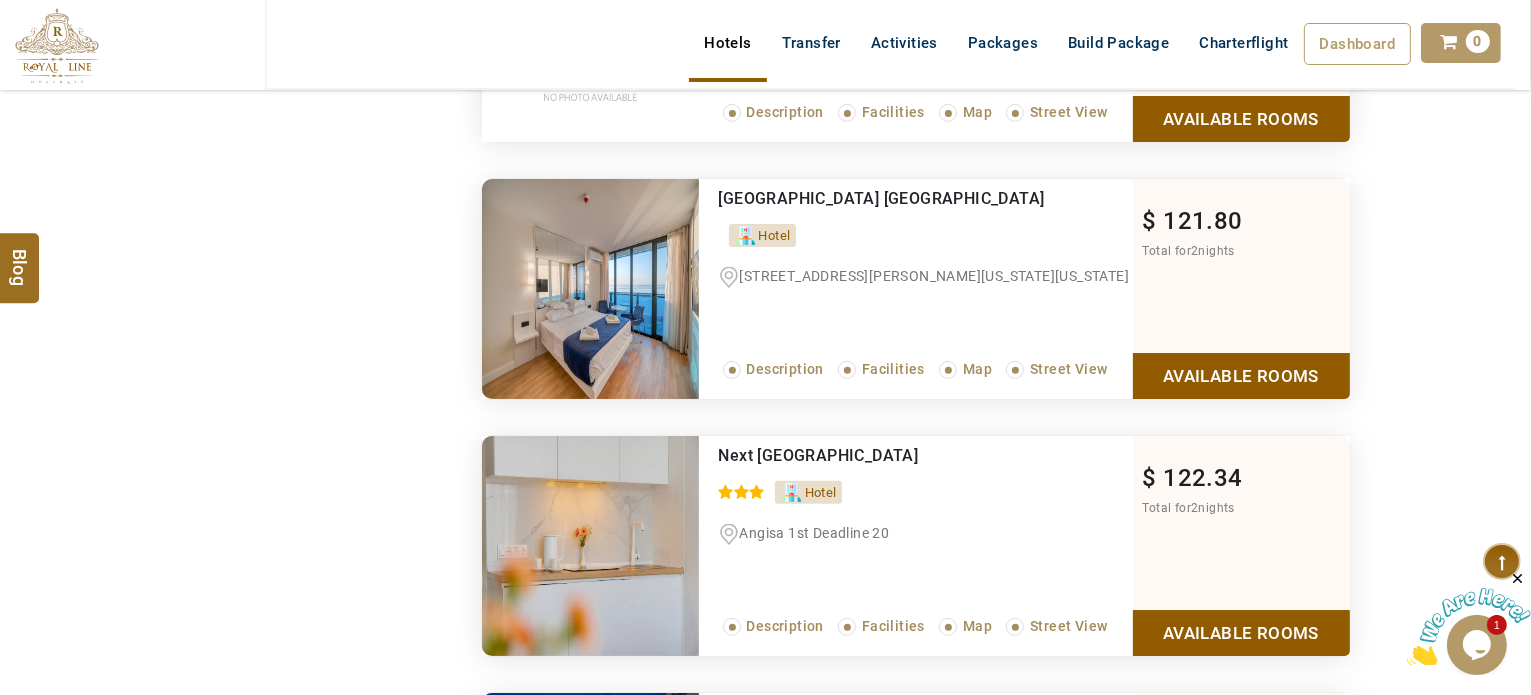 click on "Available Rooms" at bounding box center [1241, 375] 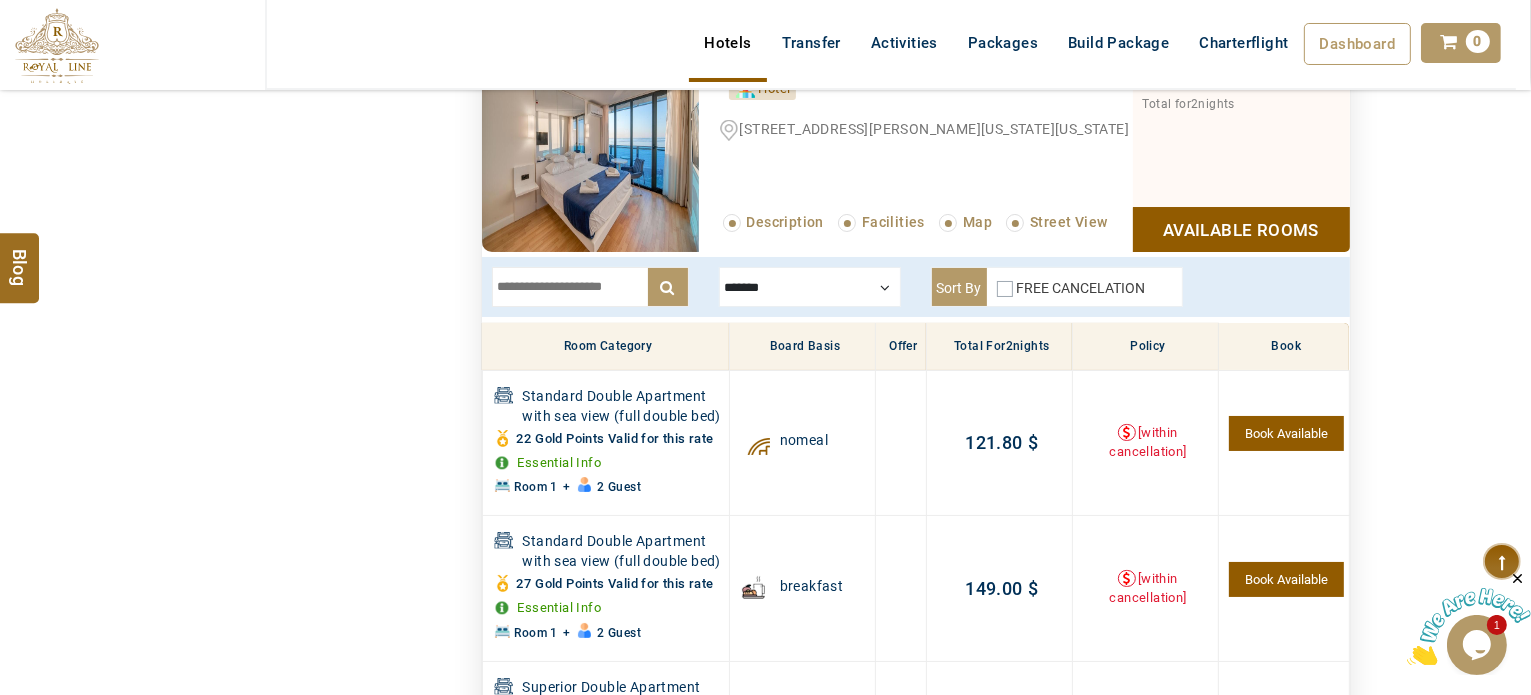 scroll, scrollTop: 7599, scrollLeft: 0, axis: vertical 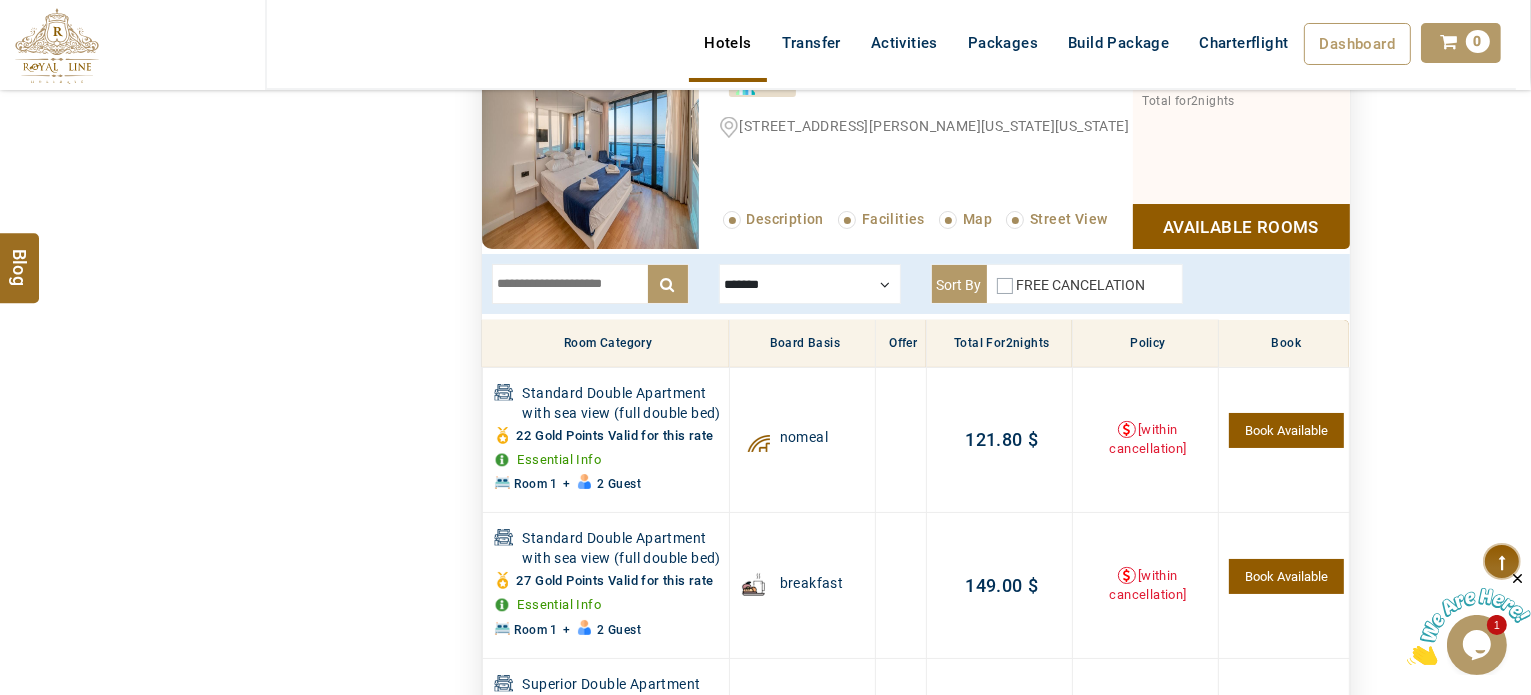 click at bounding box center (810, 284) 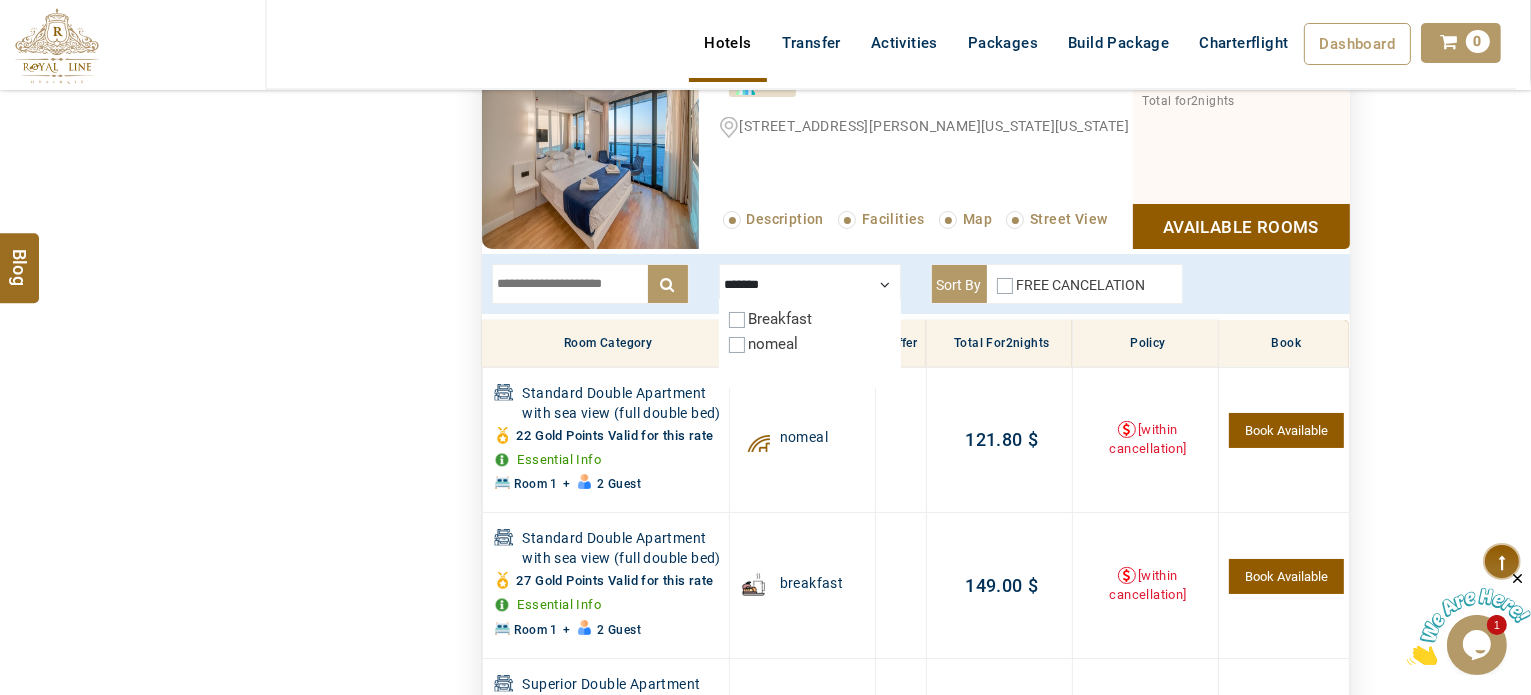 click on "Breakfast" at bounding box center [781, 319] 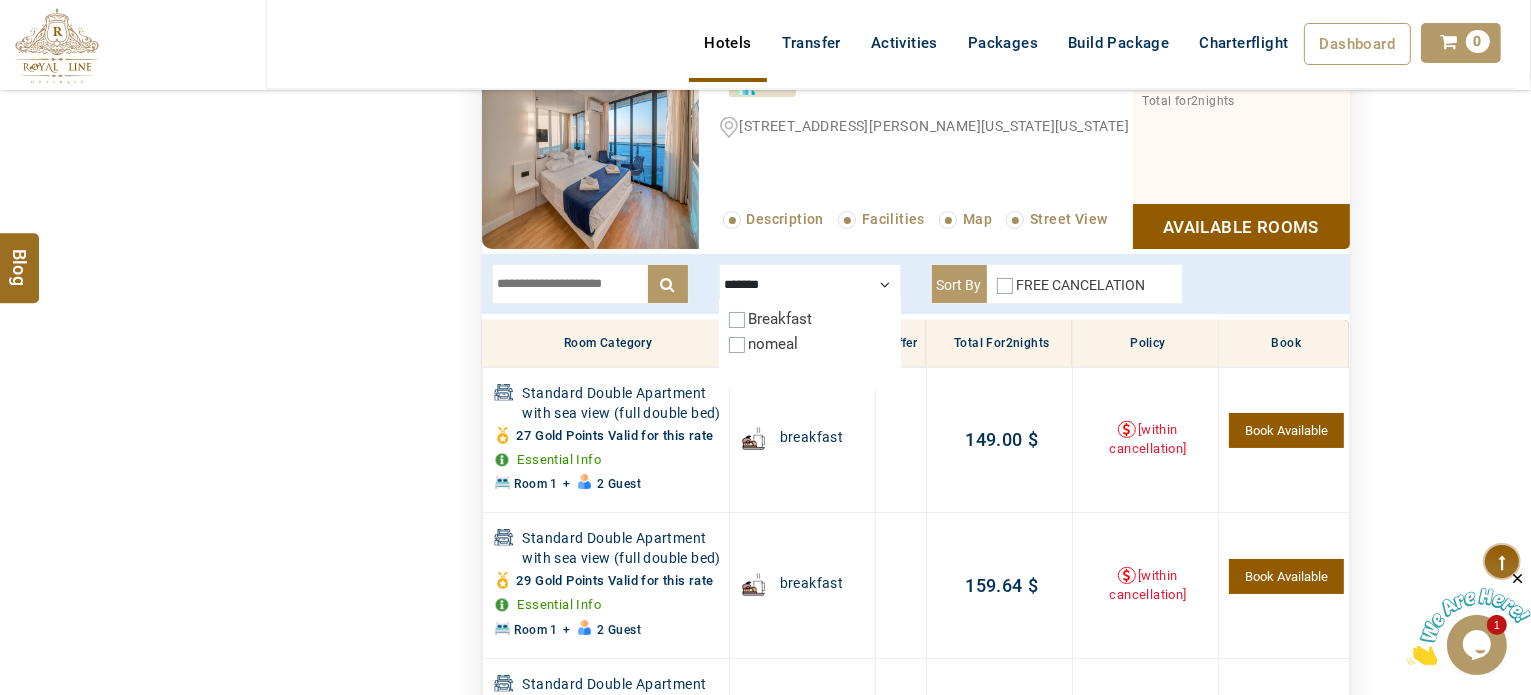 click on "Breakfast" at bounding box center (781, 319) 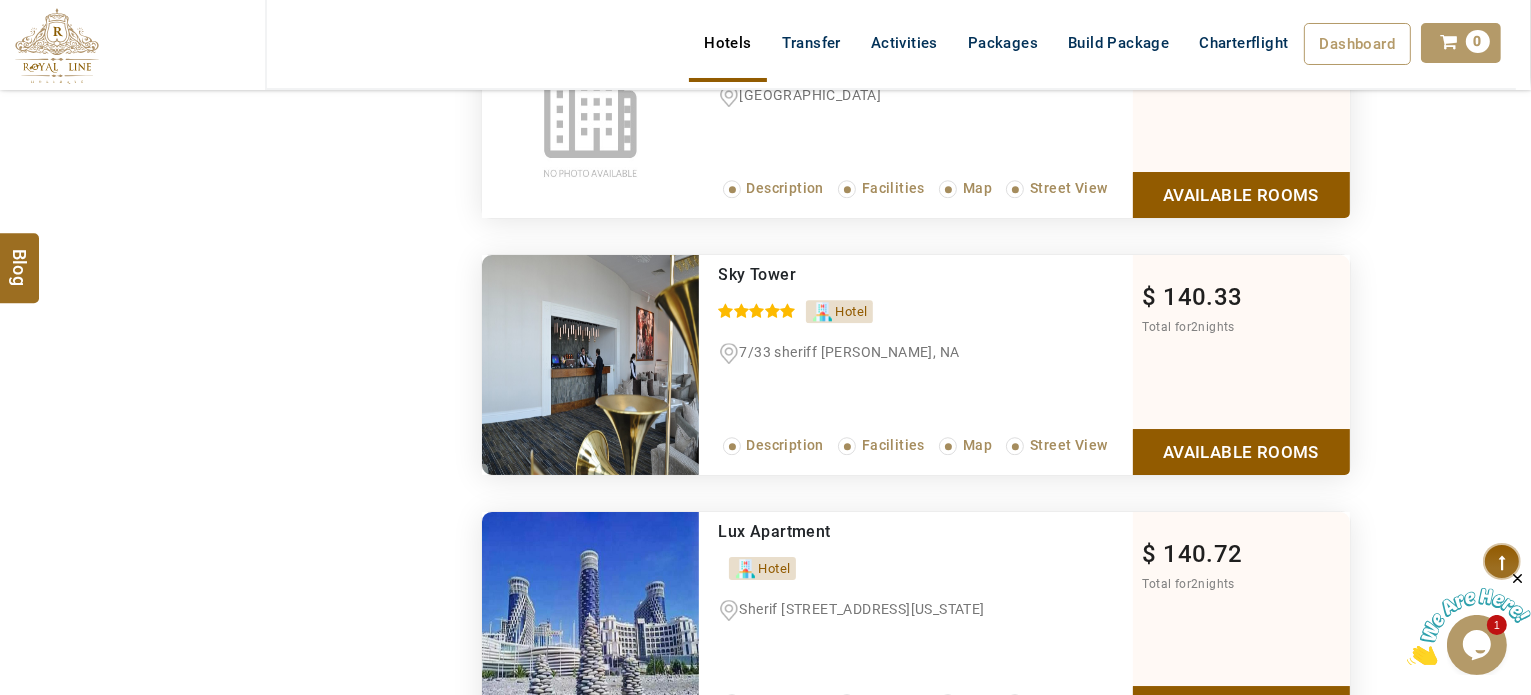 scroll, scrollTop: 12942, scrollLeft: 0, axis: vertical 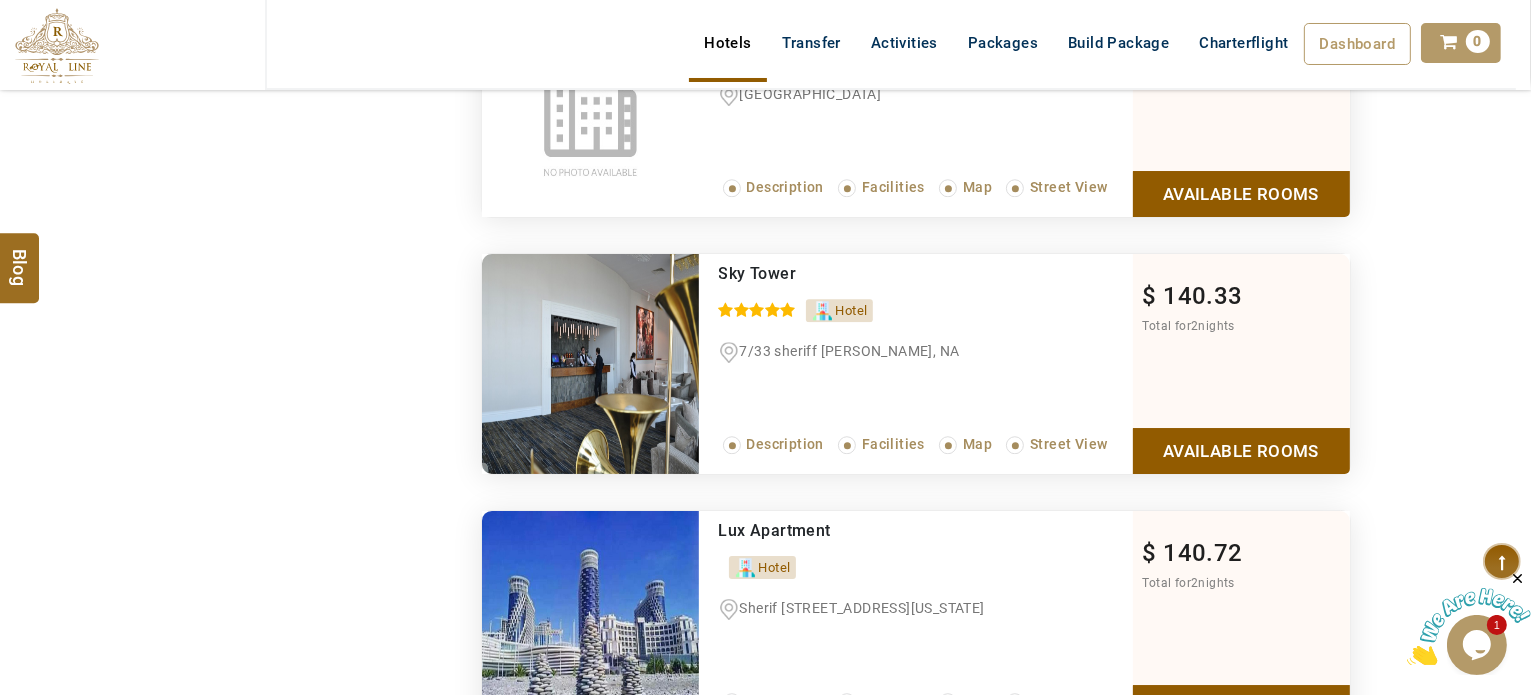 click on "Available Rooms" at bounding box center (1241, 450) 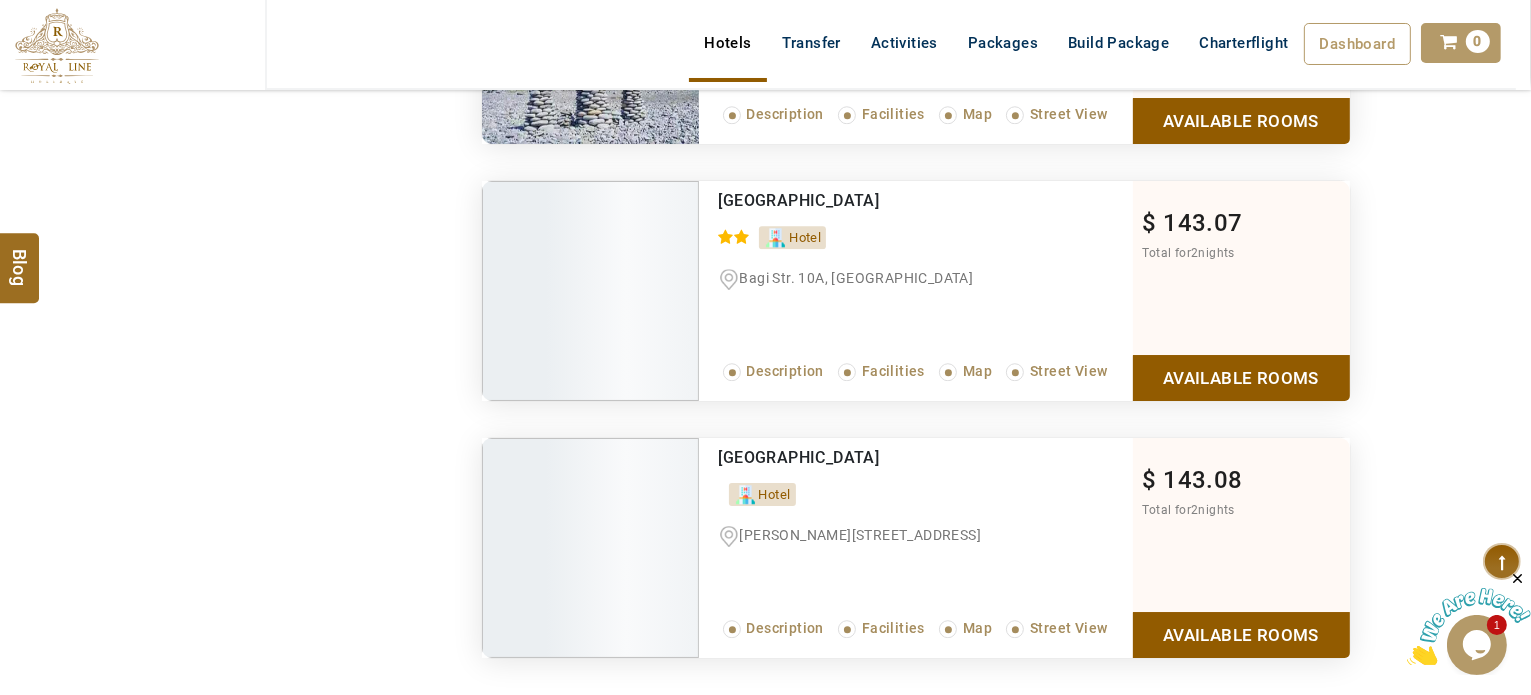 scroll, scrollTop: 12184, scrollLeft: 0, axis: vertical 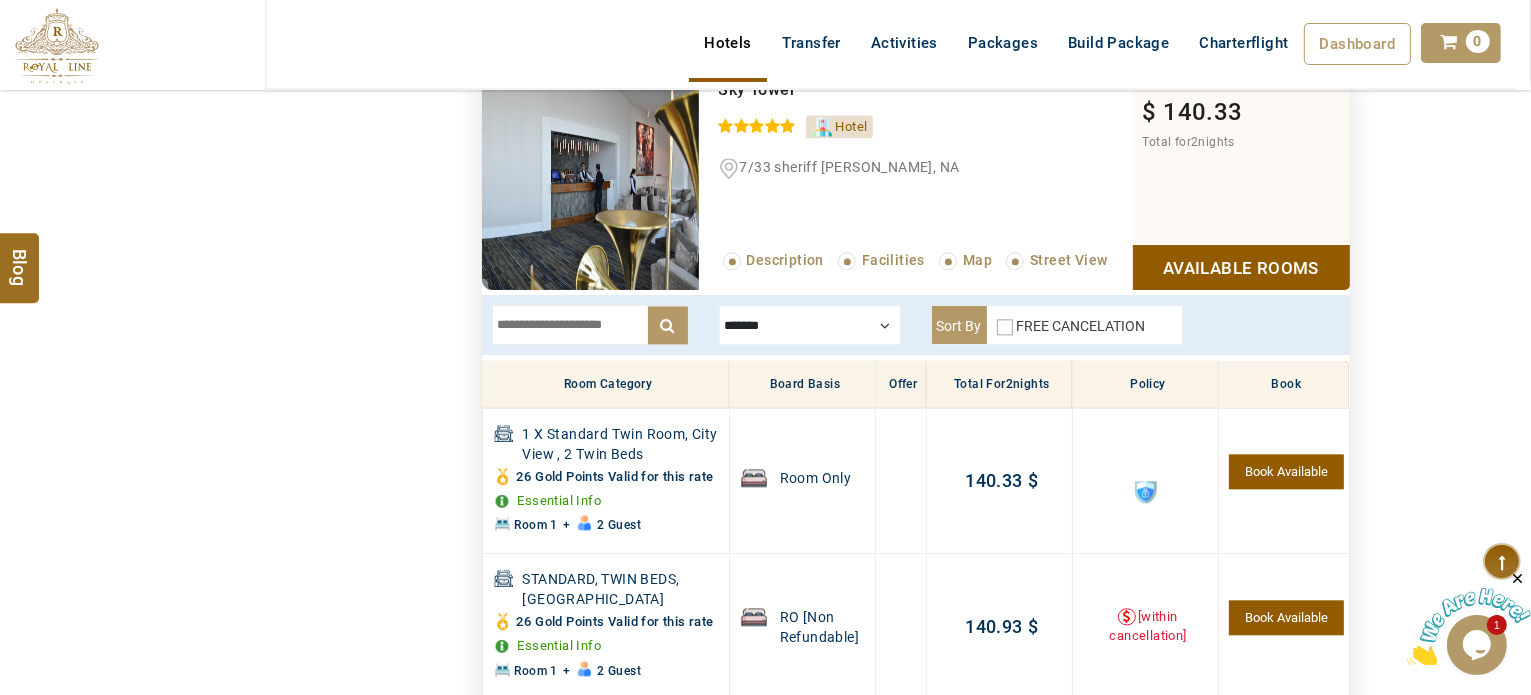 click at bounding box center (810, 325) 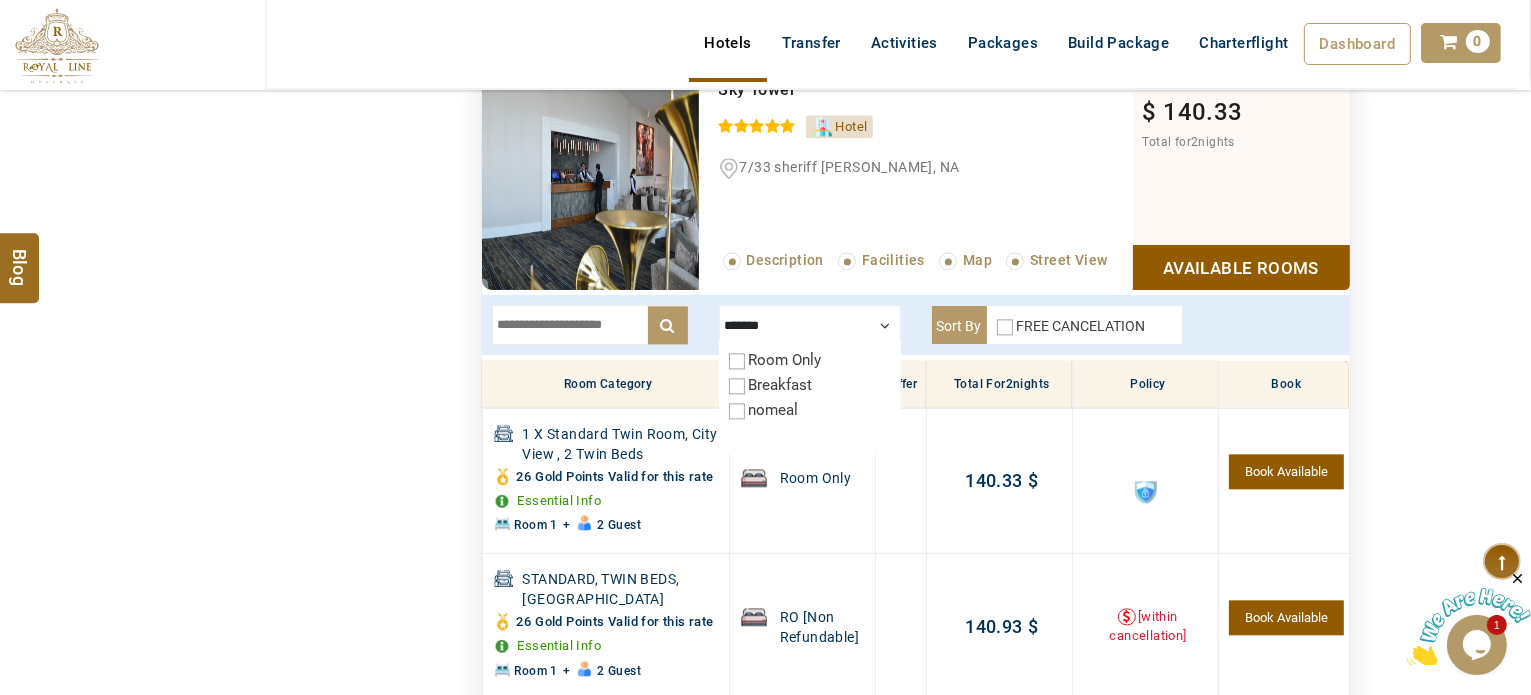 click on "Breakfast" at bounding box center (781, 385) 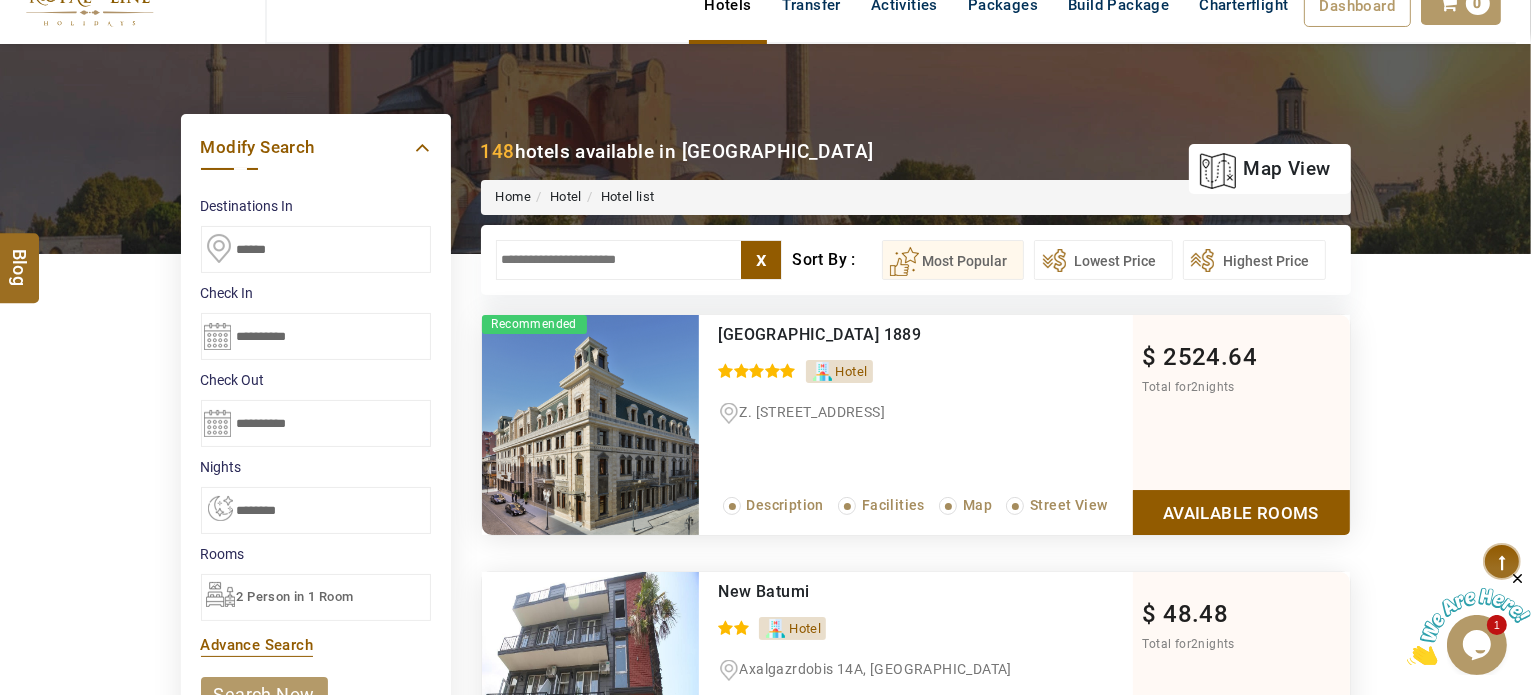 scroll, scrollTop: 112, scrollLeft: 0, axis: vertical 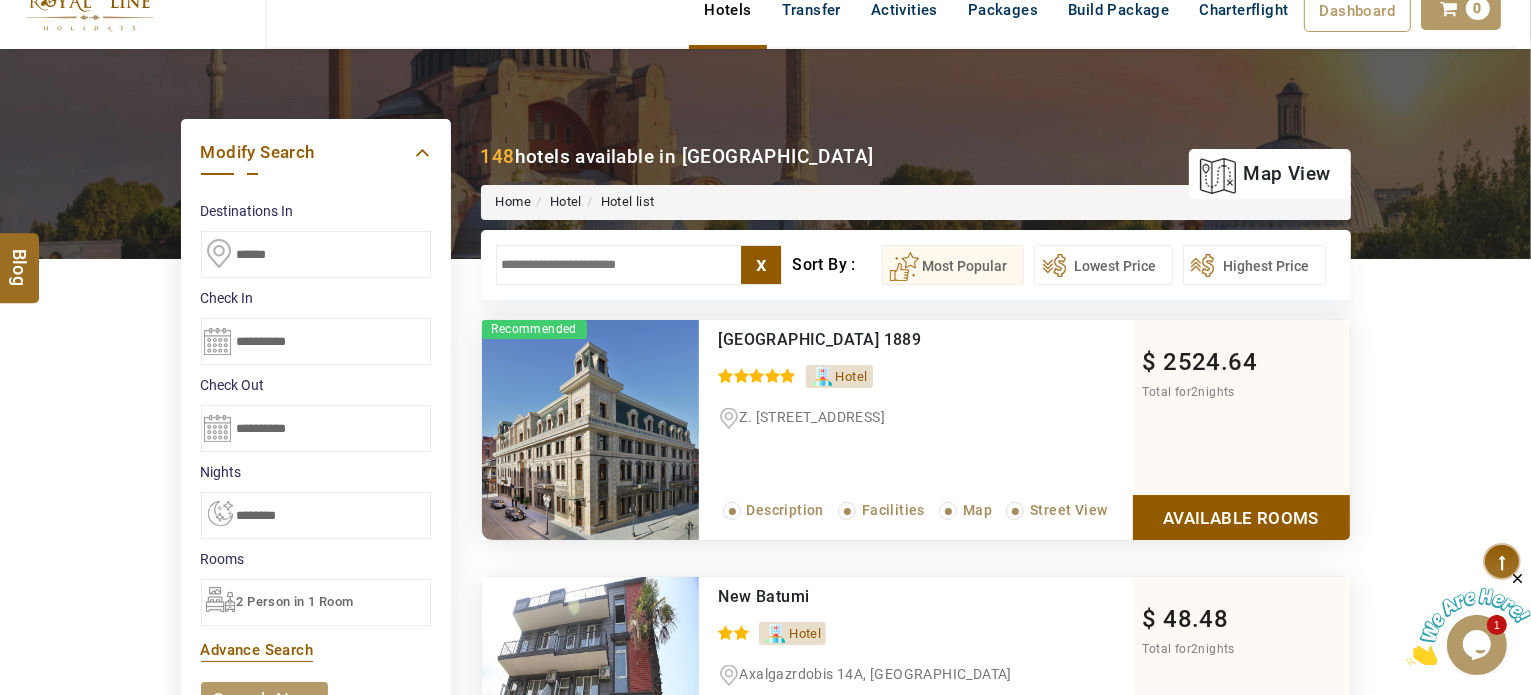 click at bounding box center (639, 265) 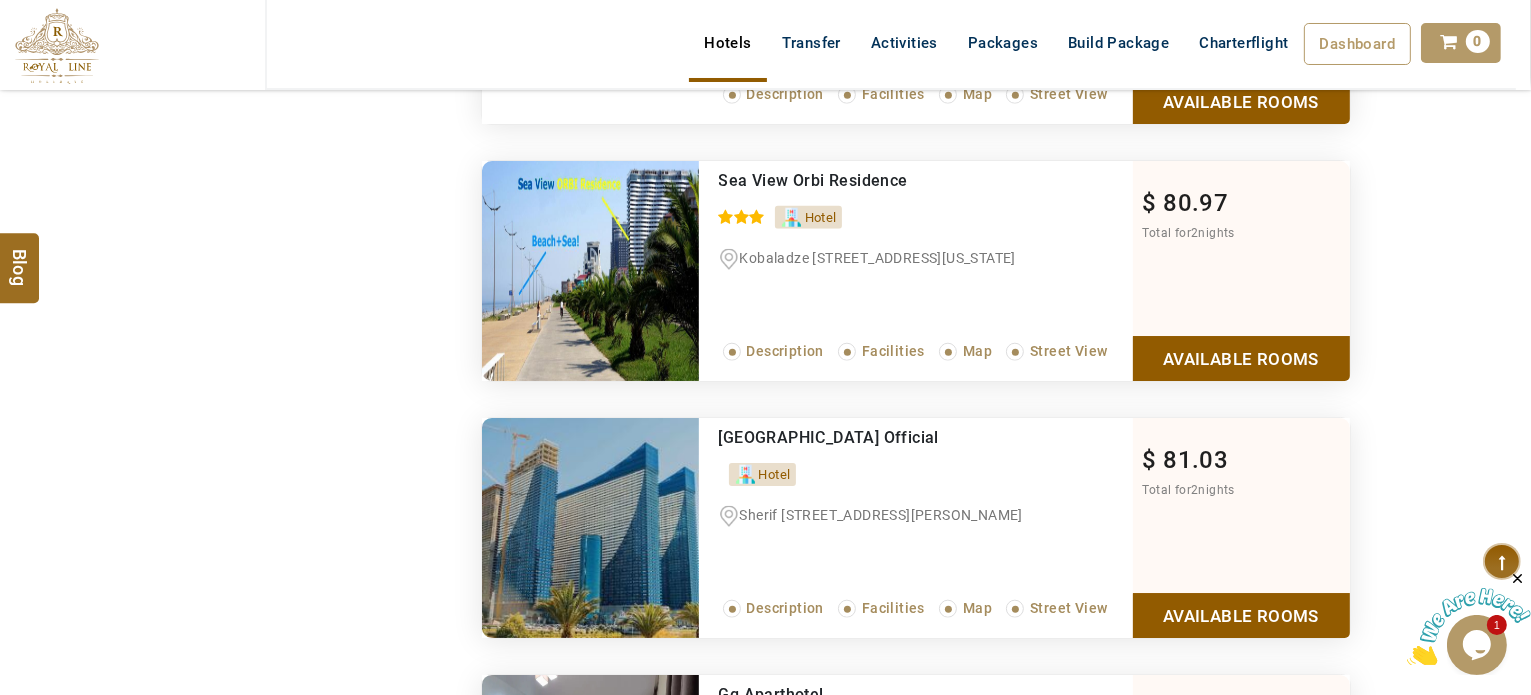 scroll, scrollTop: 1808, scrollLeft: 0, axis: vertical 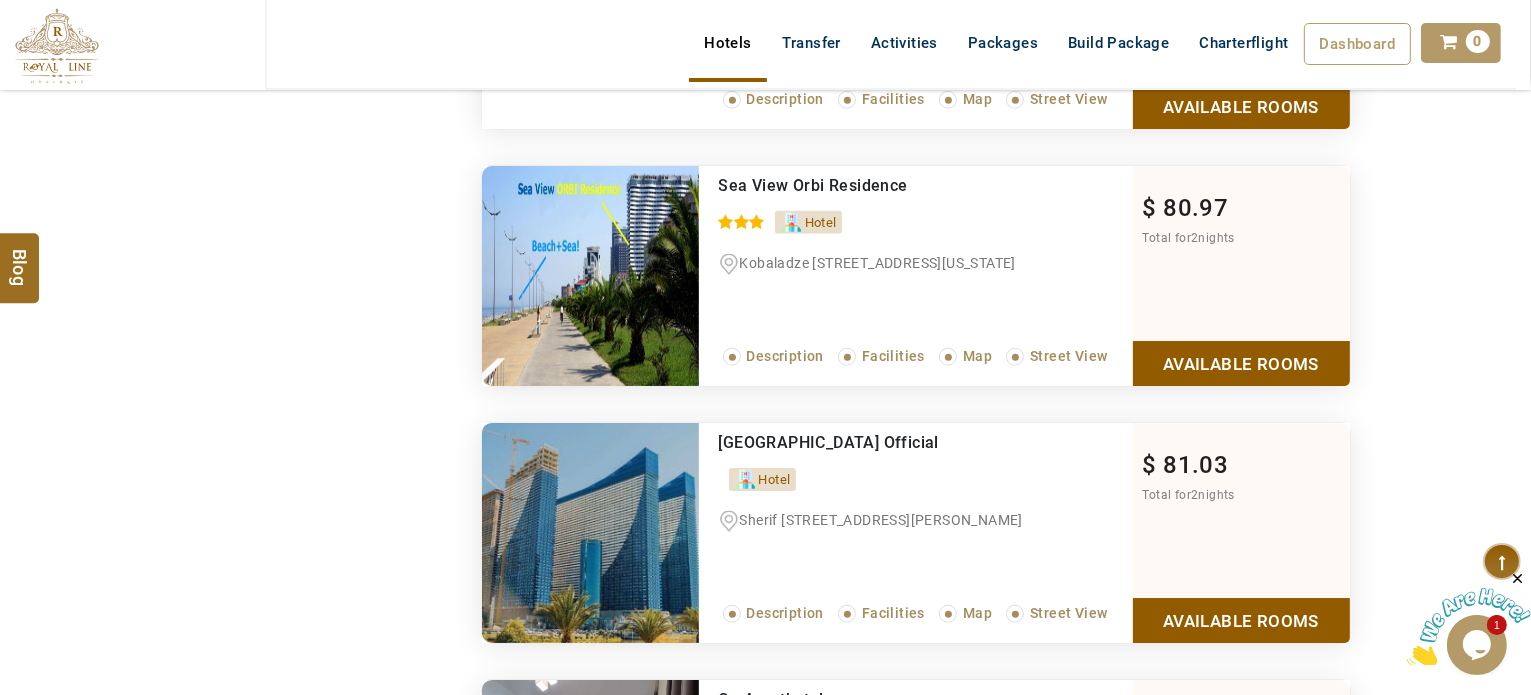 click at bounding box center [590, 276] 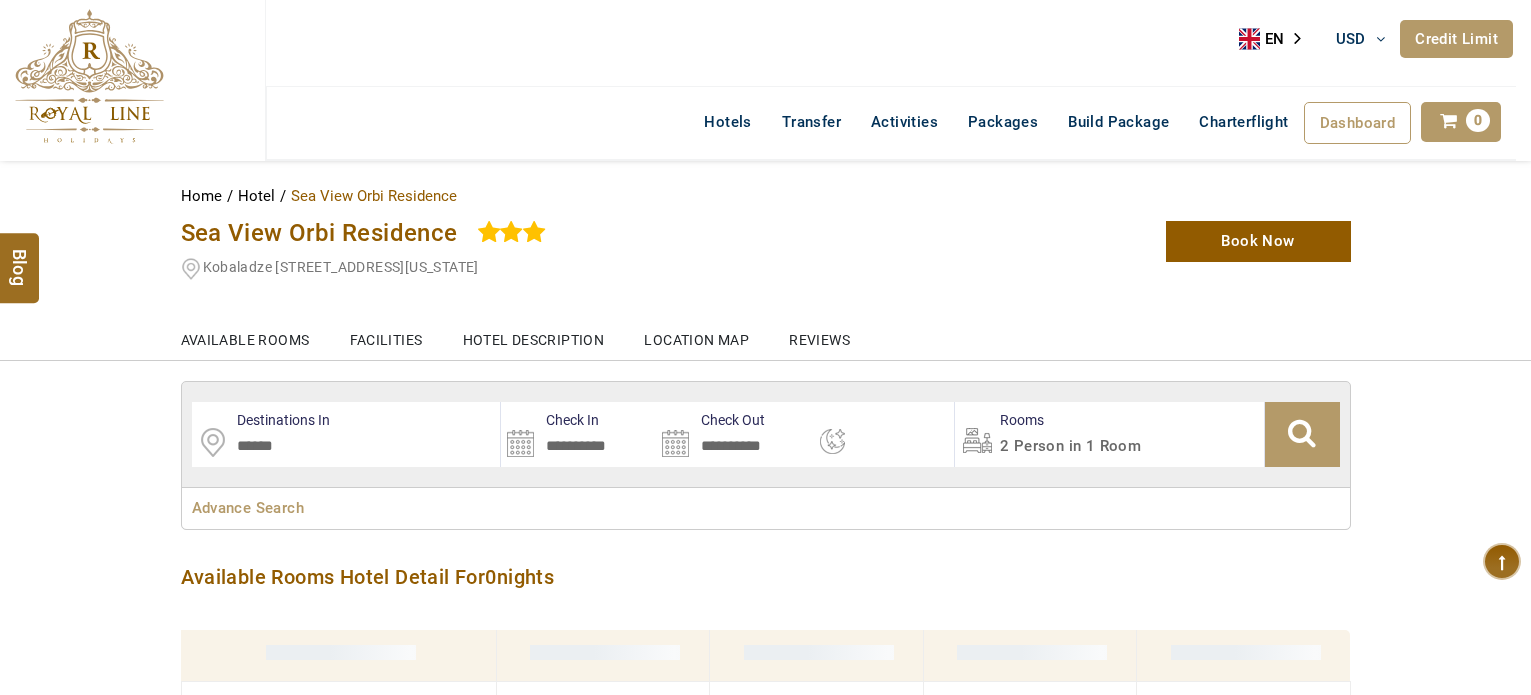 select 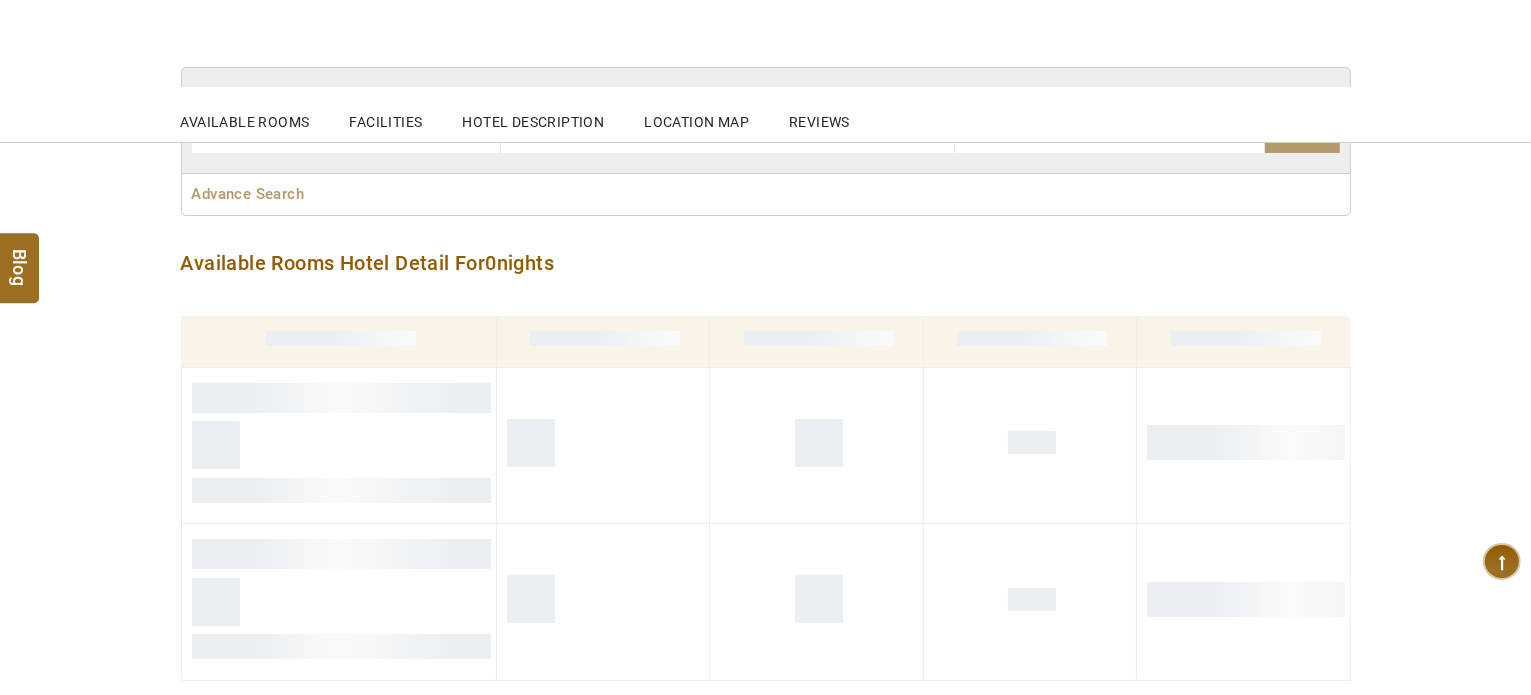 type on "**********" 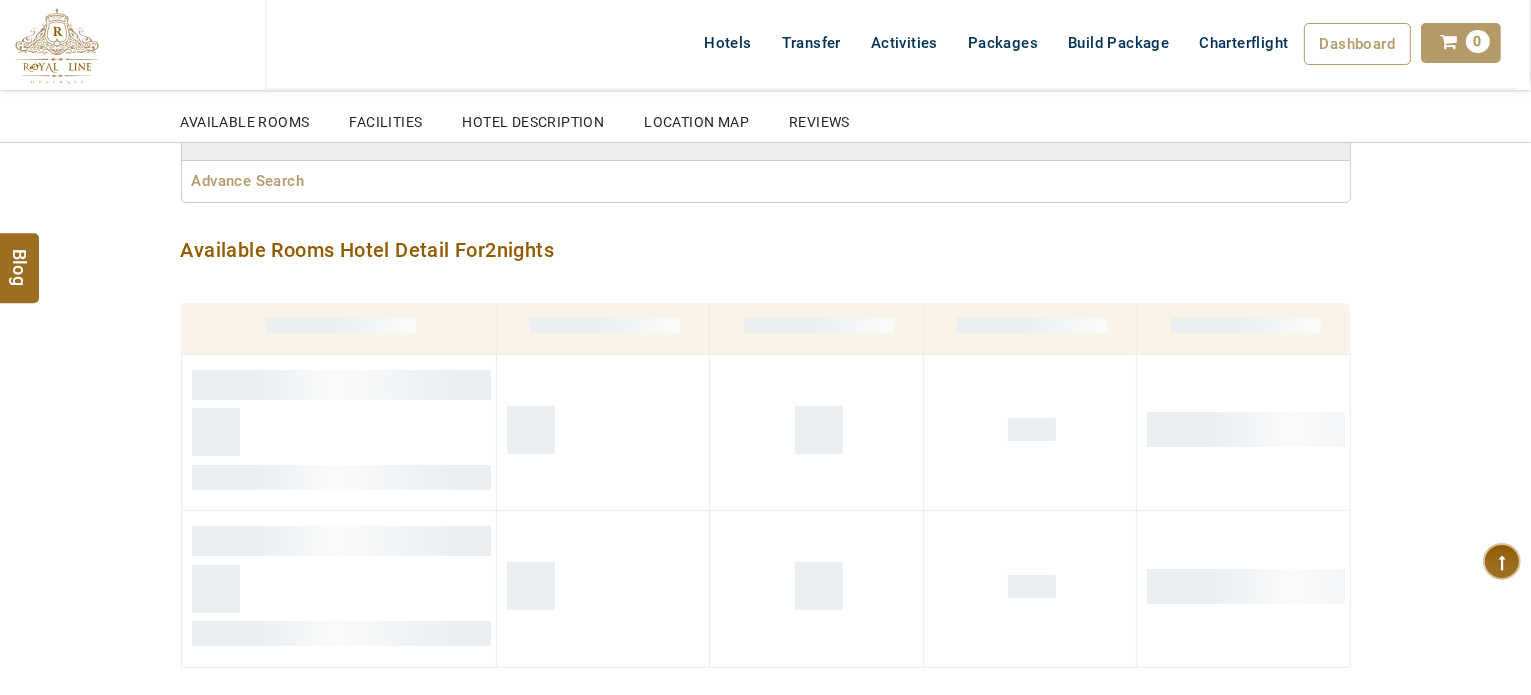 scroll, scrollTop: 362, scrollLeft: 0, axis: vertical 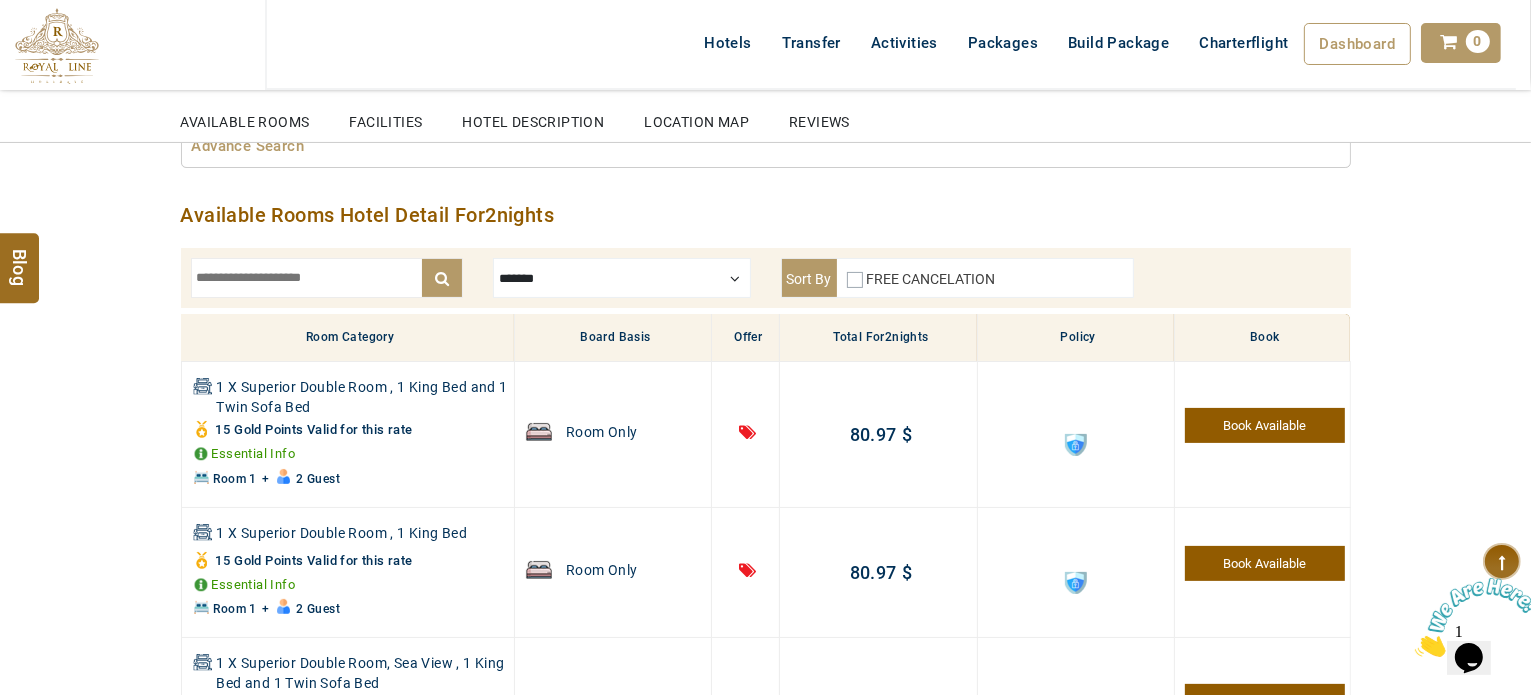 click at bounding box center [622, 278] 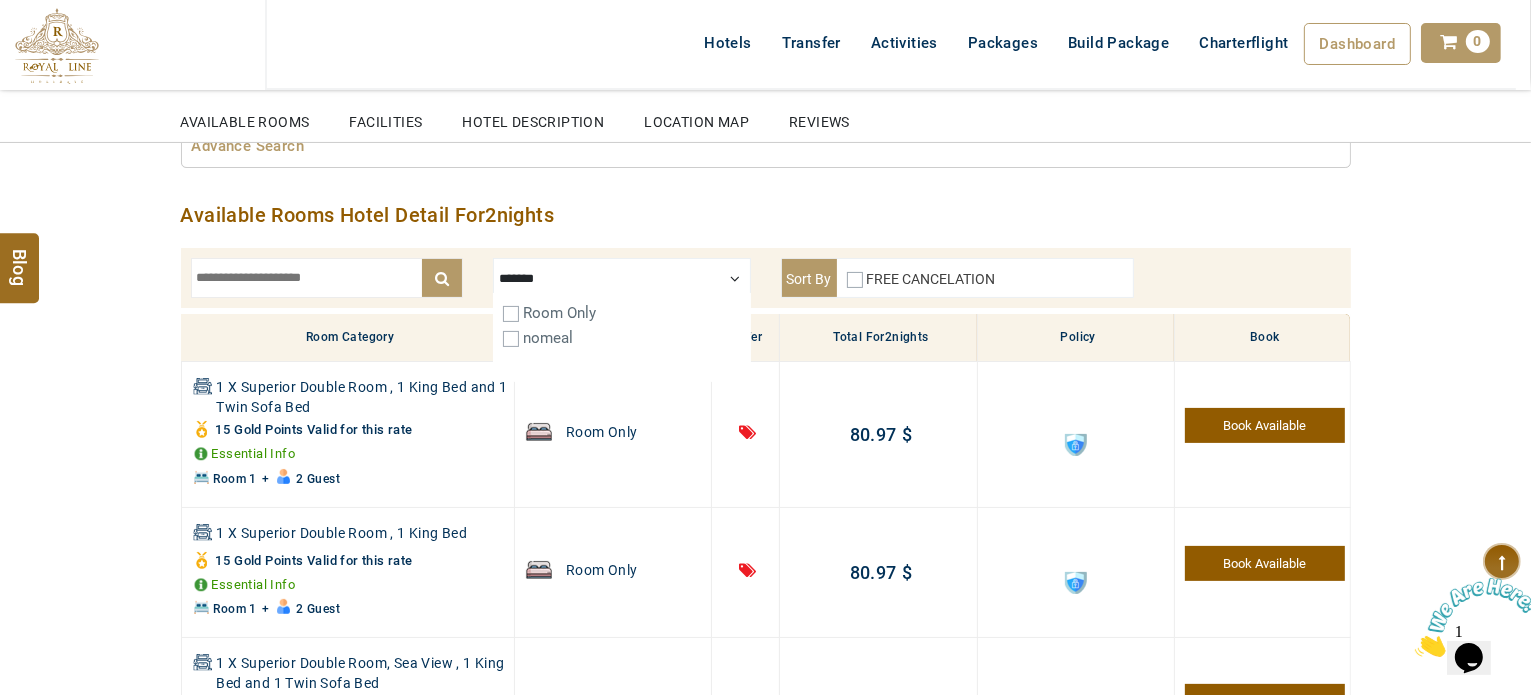 click at bounding box center (622, 278) 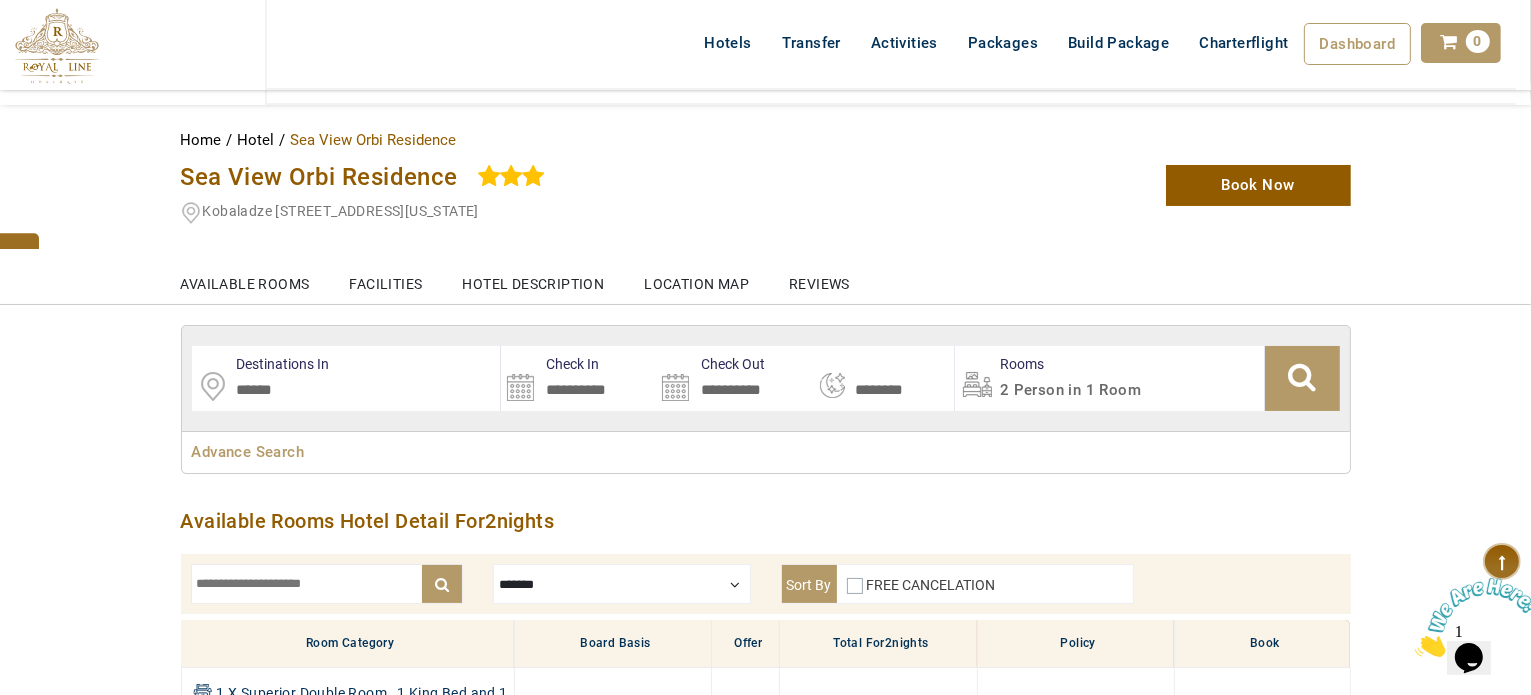 scroll, scrollTop: 0, scrollLeft: 0, axis: both 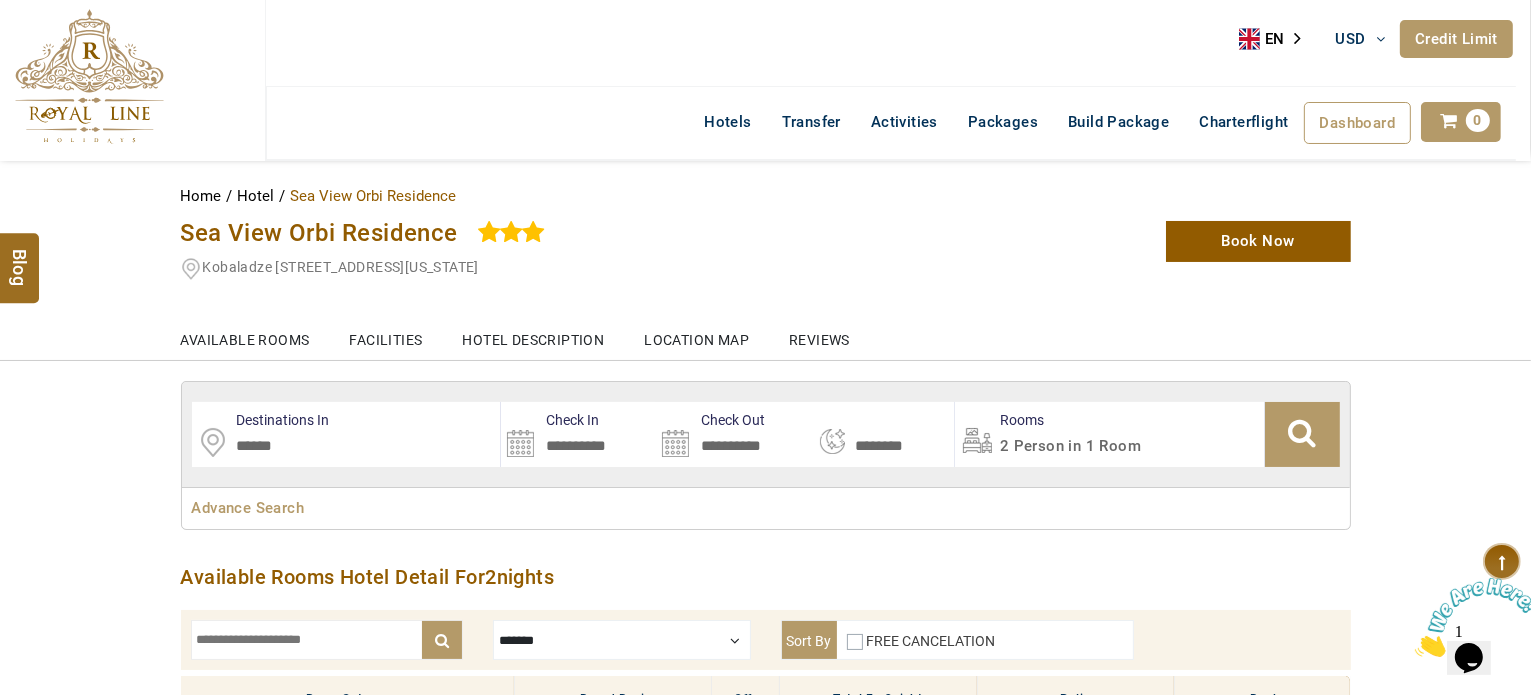 click on "Sea View Orbi Residence" at bounding box center (319, 233) 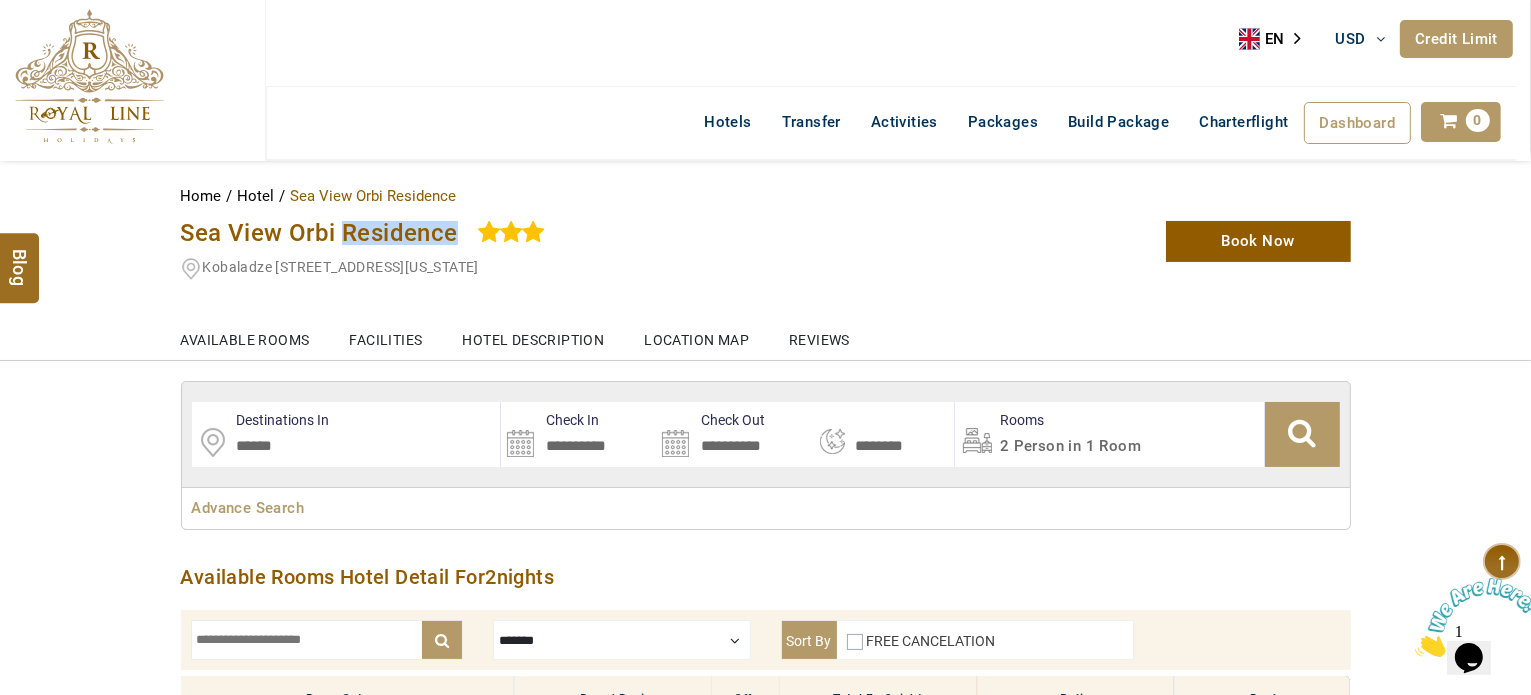click on "Sea View Orbi Residence" at bounding box center [319, 233] 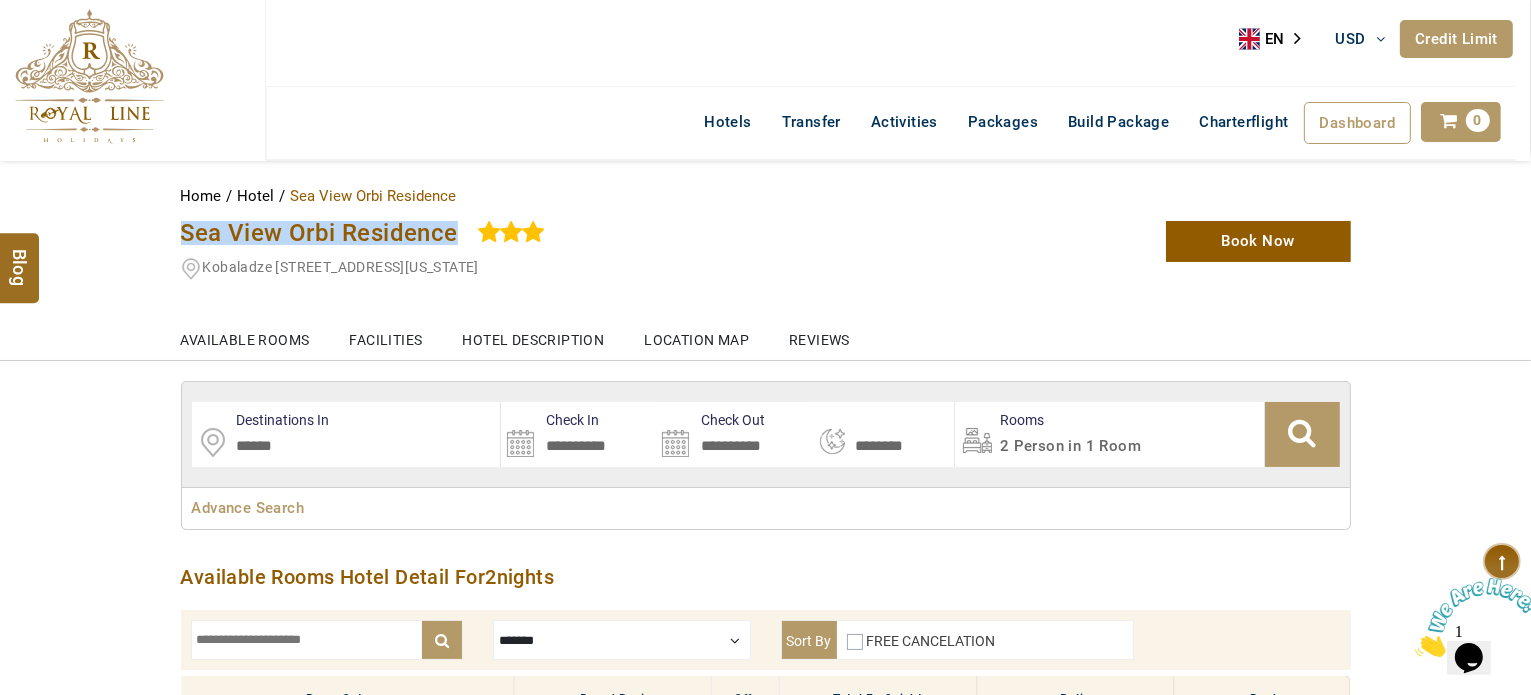 click on "Sea View Orbi Residence" at bounding box center [319, 233] 